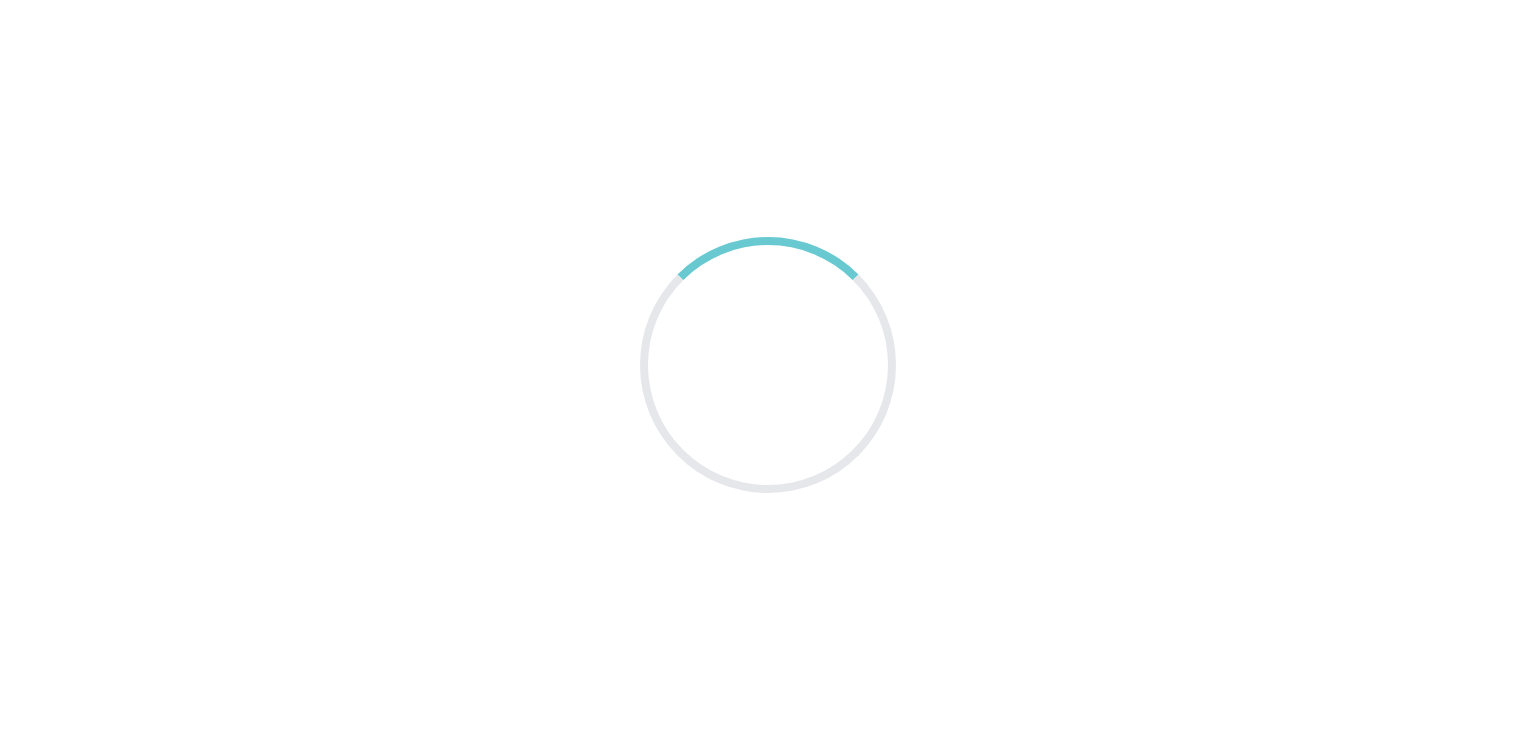 scroll, scrollTop: 0, scrollLeft: 0, axis: both 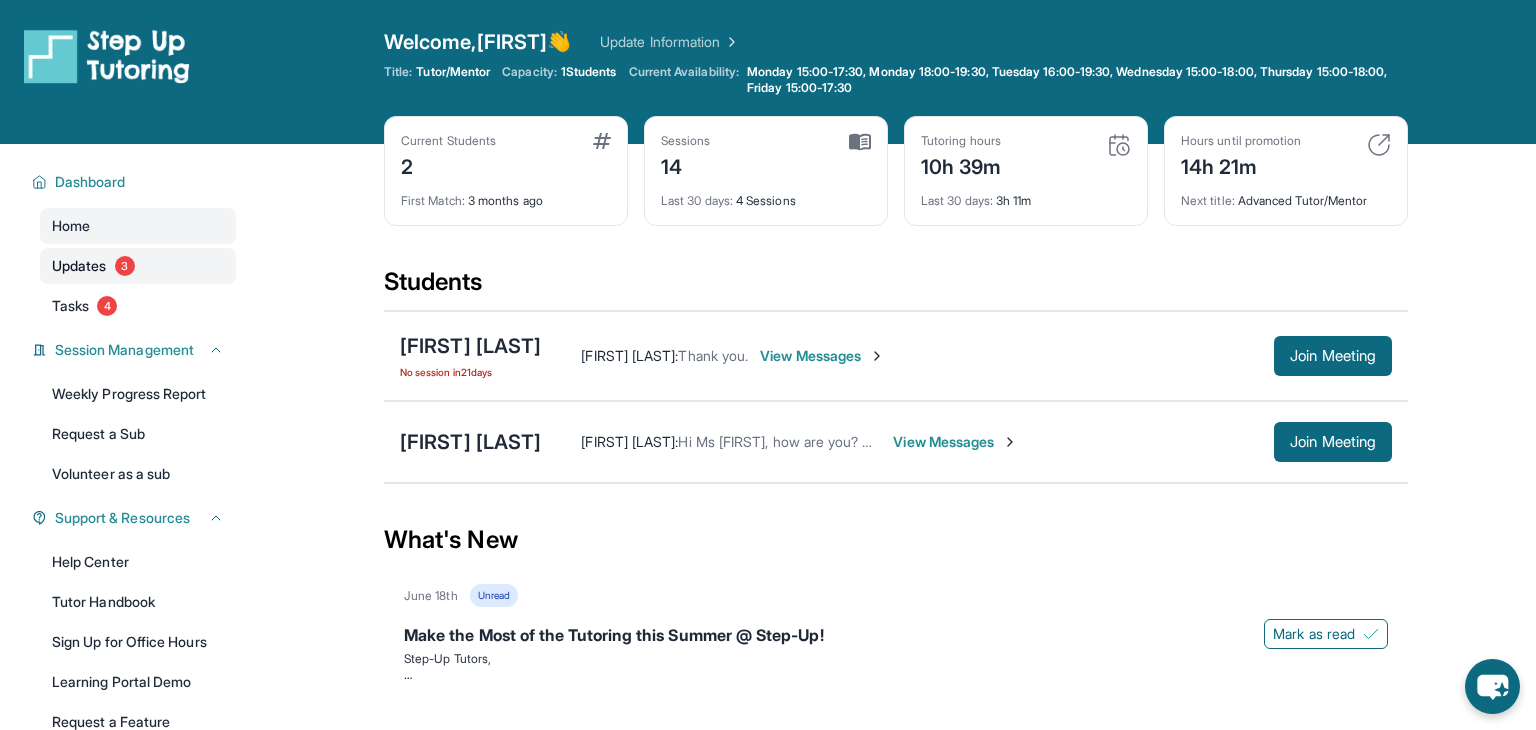 click on "Updates 3" at bounding box center (138, 266) 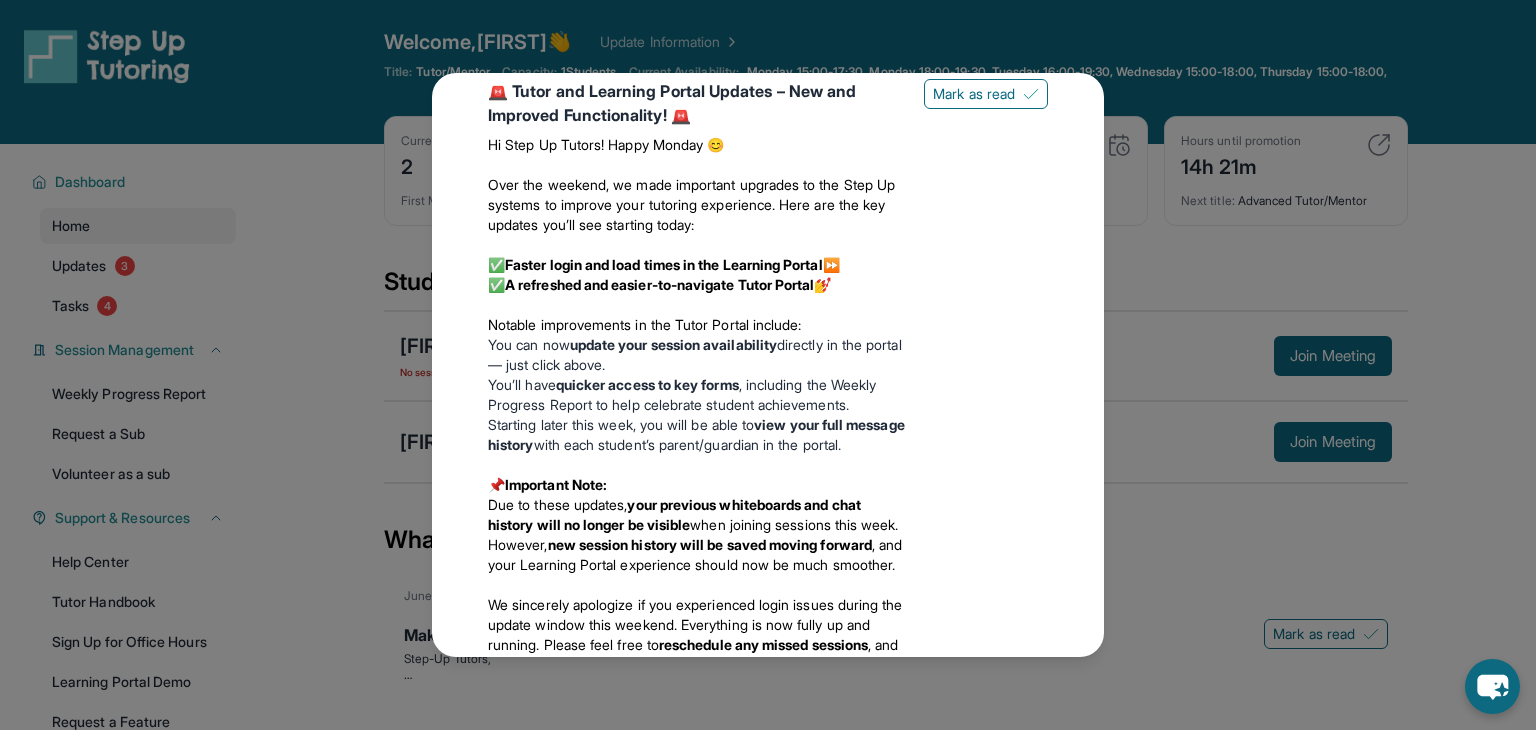 scroll, scrollTop: 2348, scrollLeft: 0, axis: vertical 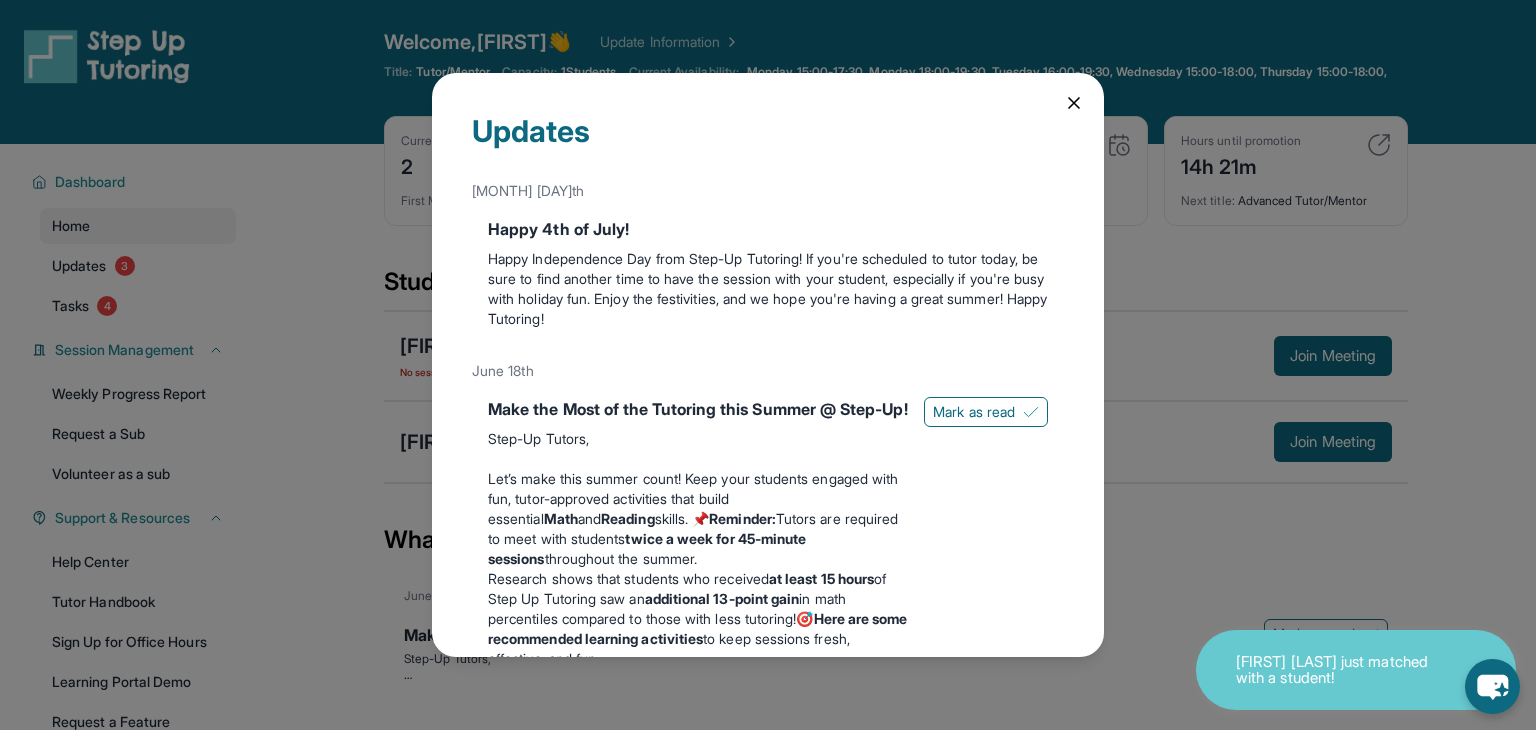click 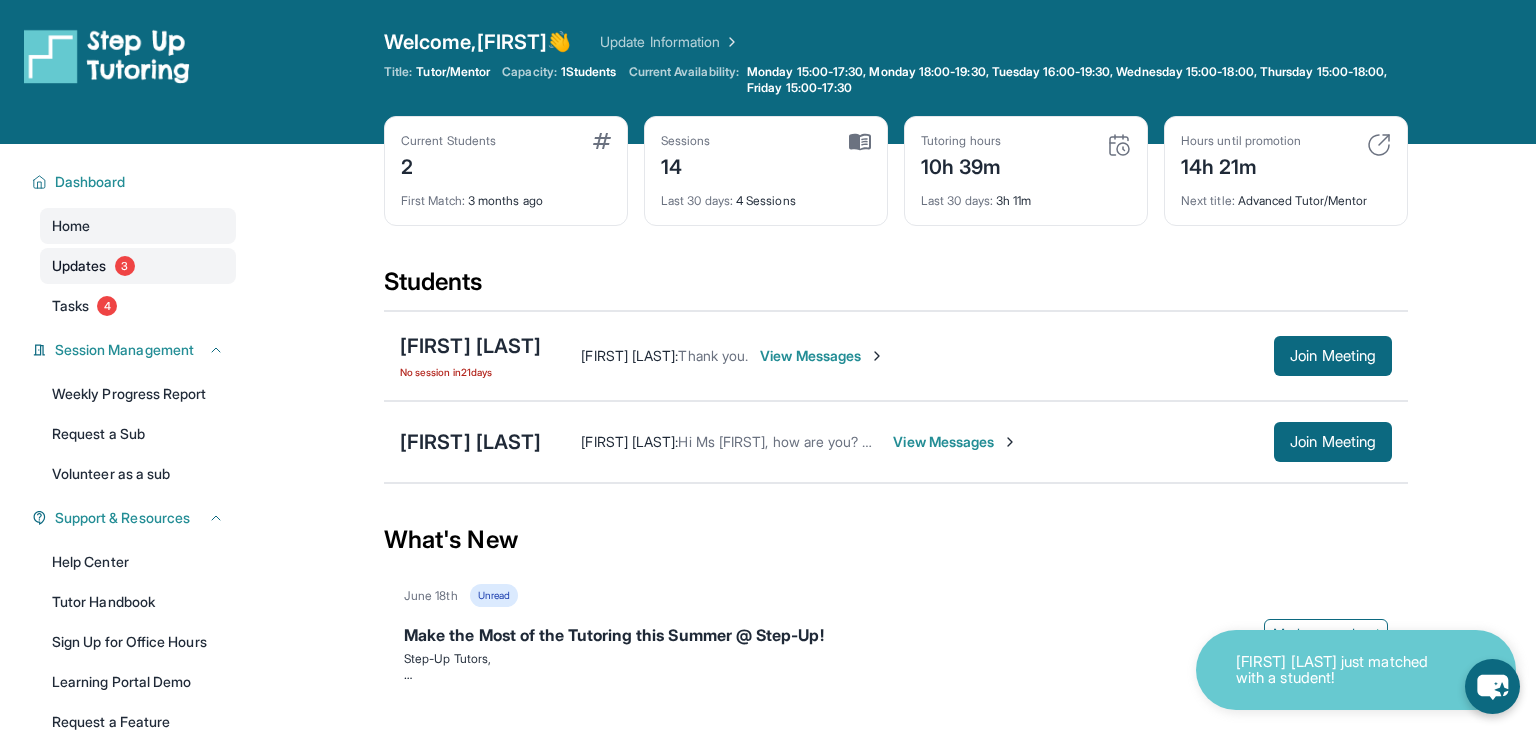 click on "Updates 3" at bounding box center [138, 266] 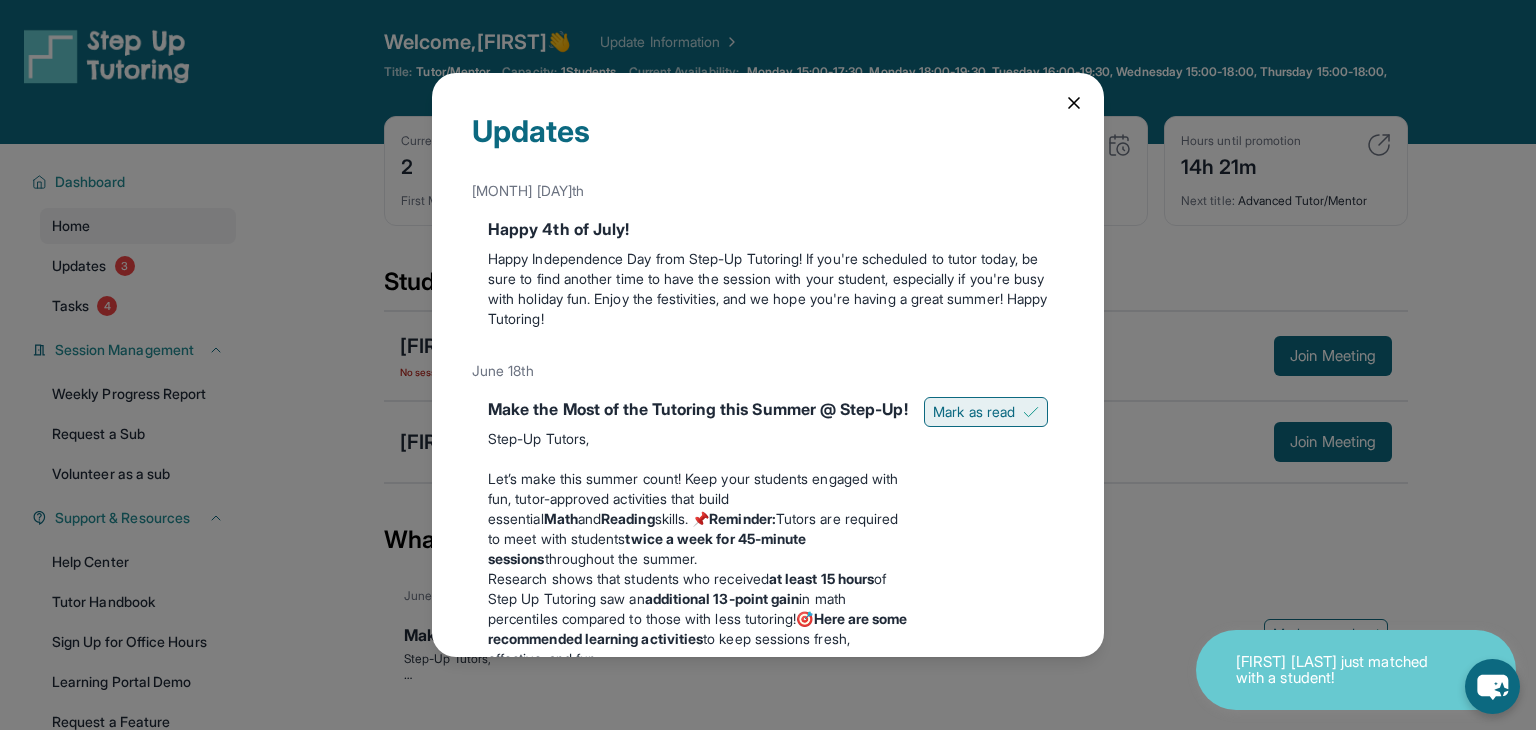 click on "Mark as read" at bounding box center (974, 412) 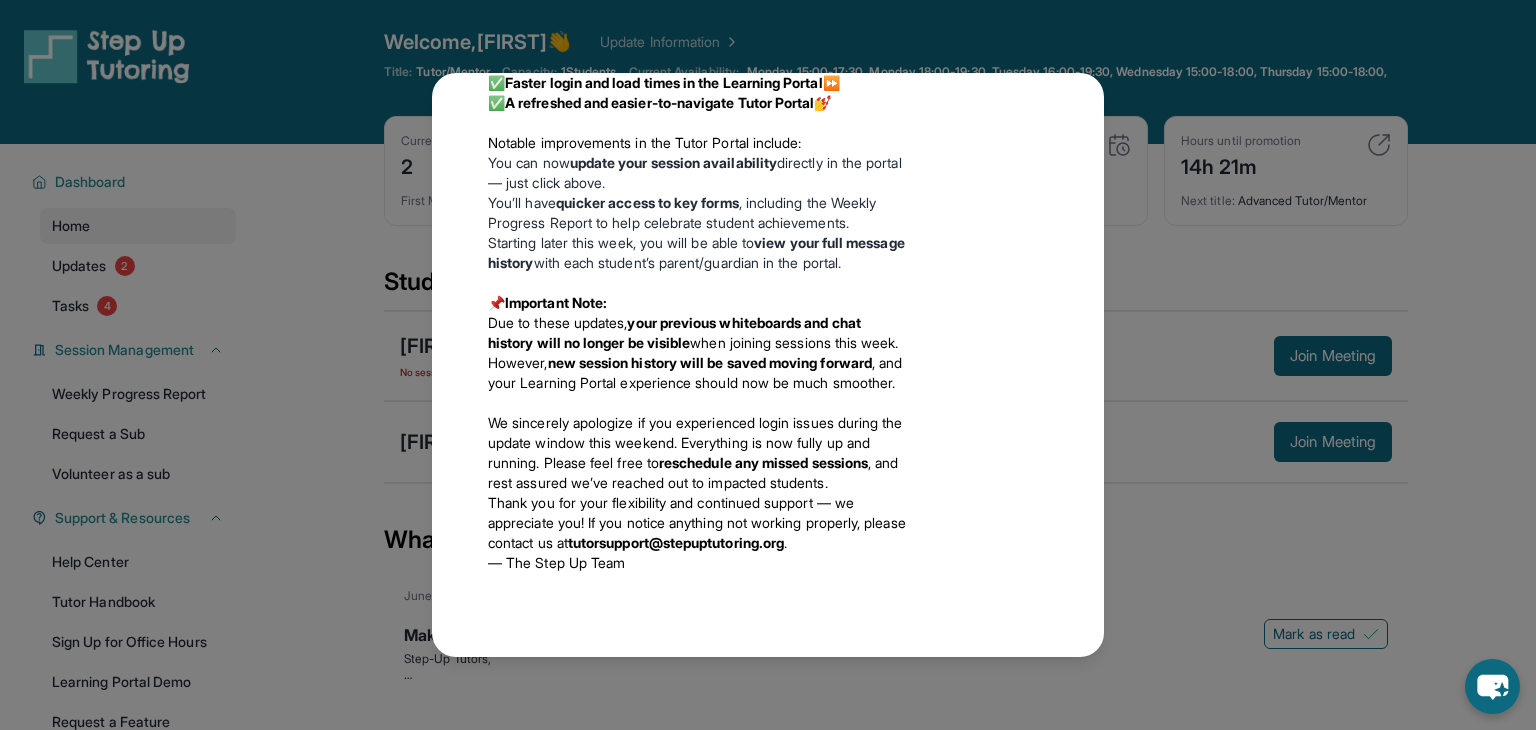 scroll, scrollTop: 2224, scrollLeft: 0, axis: vertical 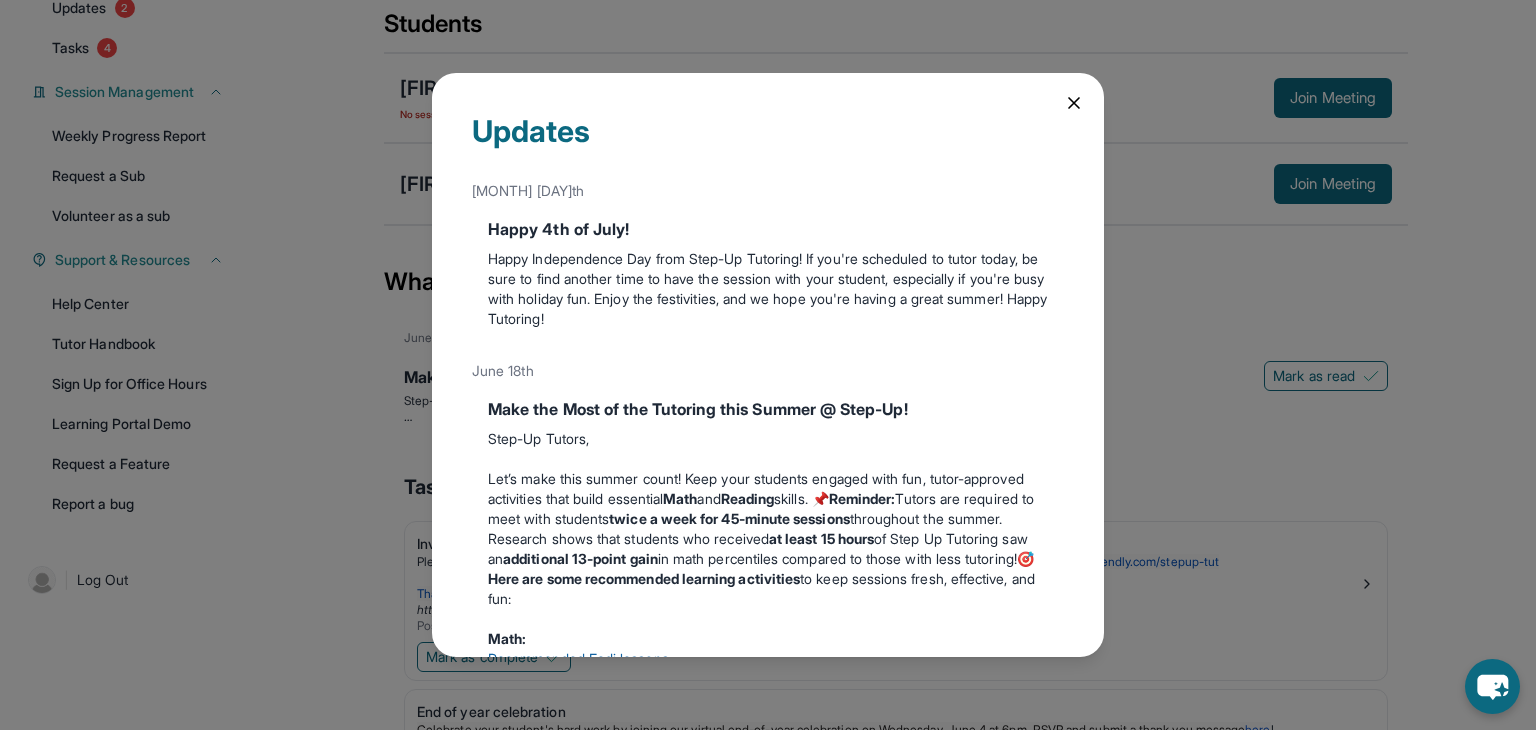 click 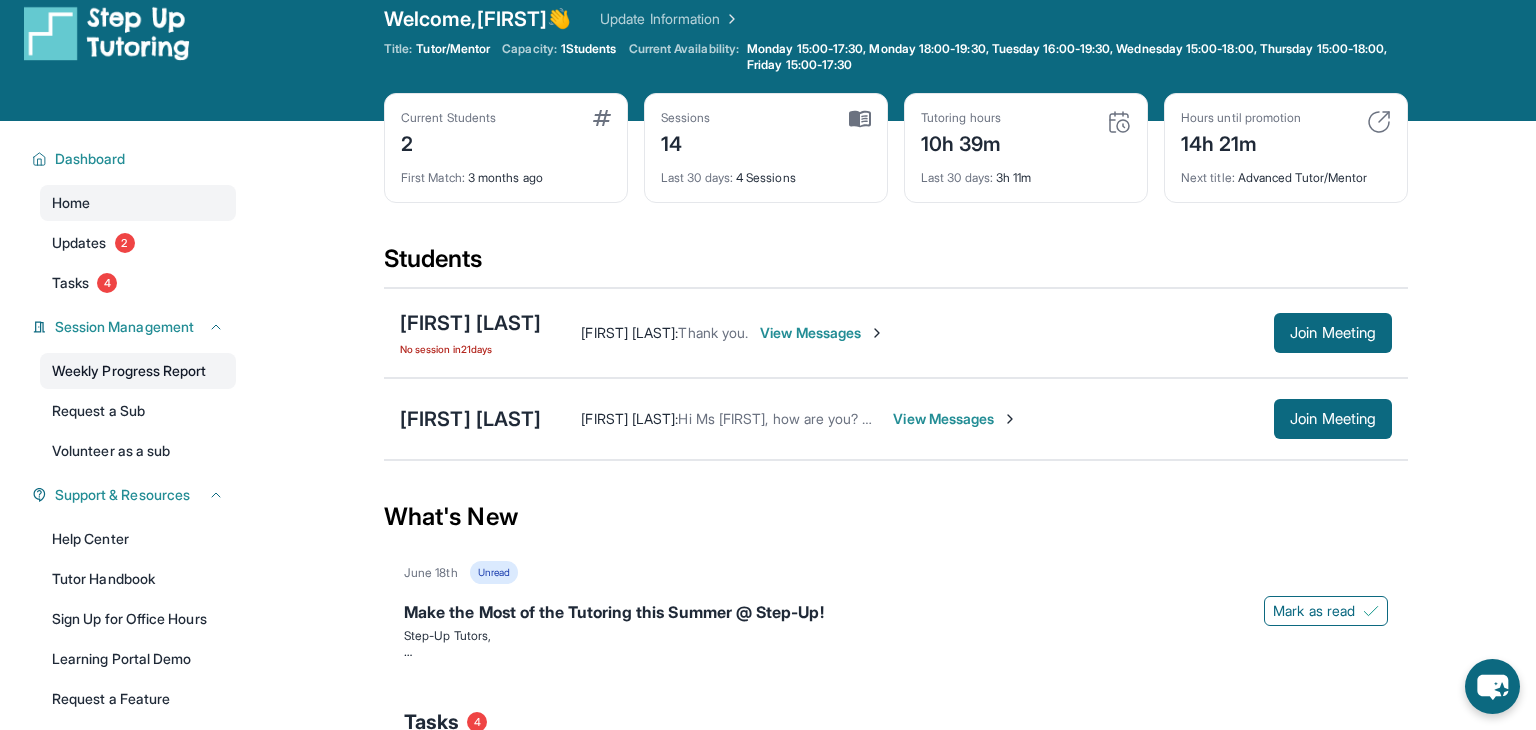 scroll, scrollTop: 0, scrollLeft: 0, axis: both 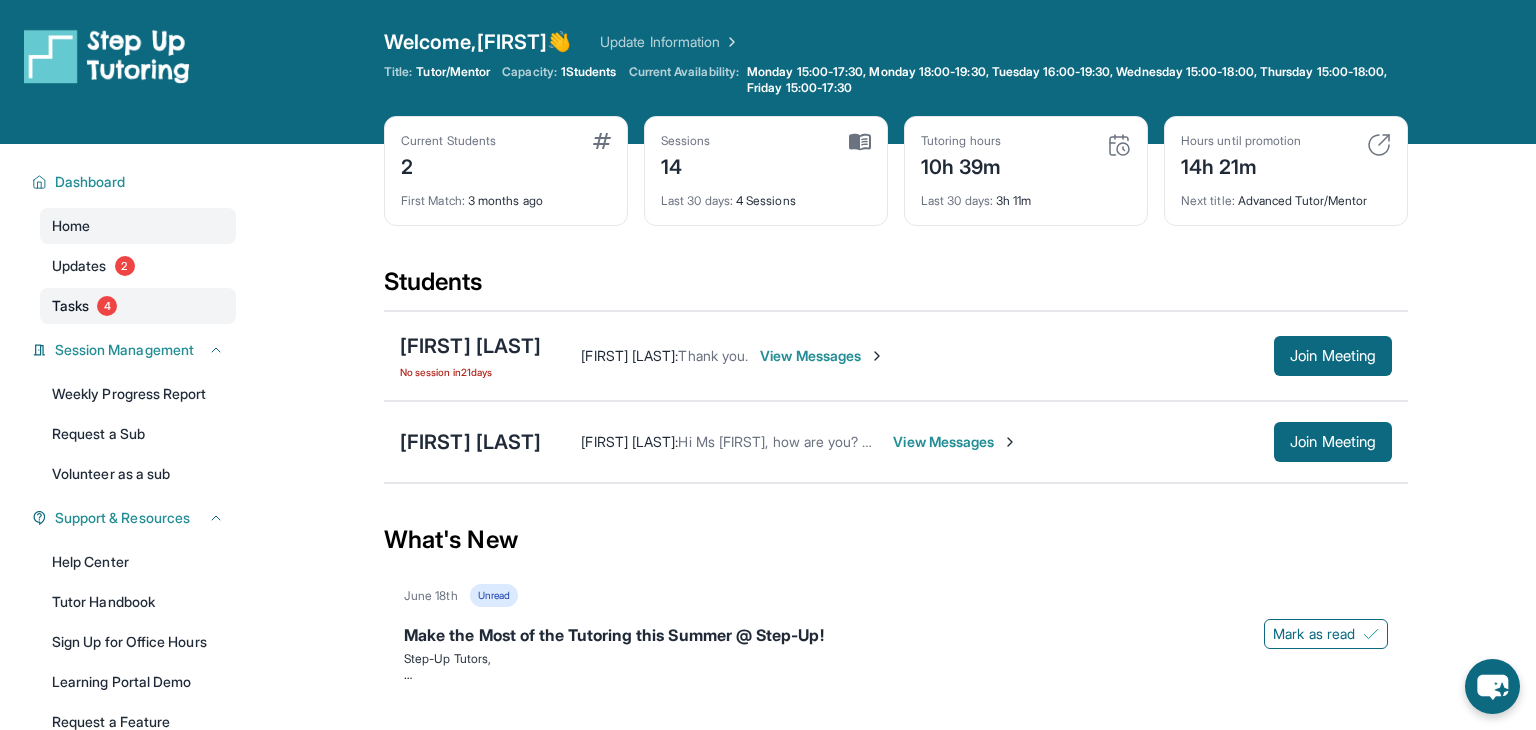click on "Tasks" at bounding box center [70, 306] 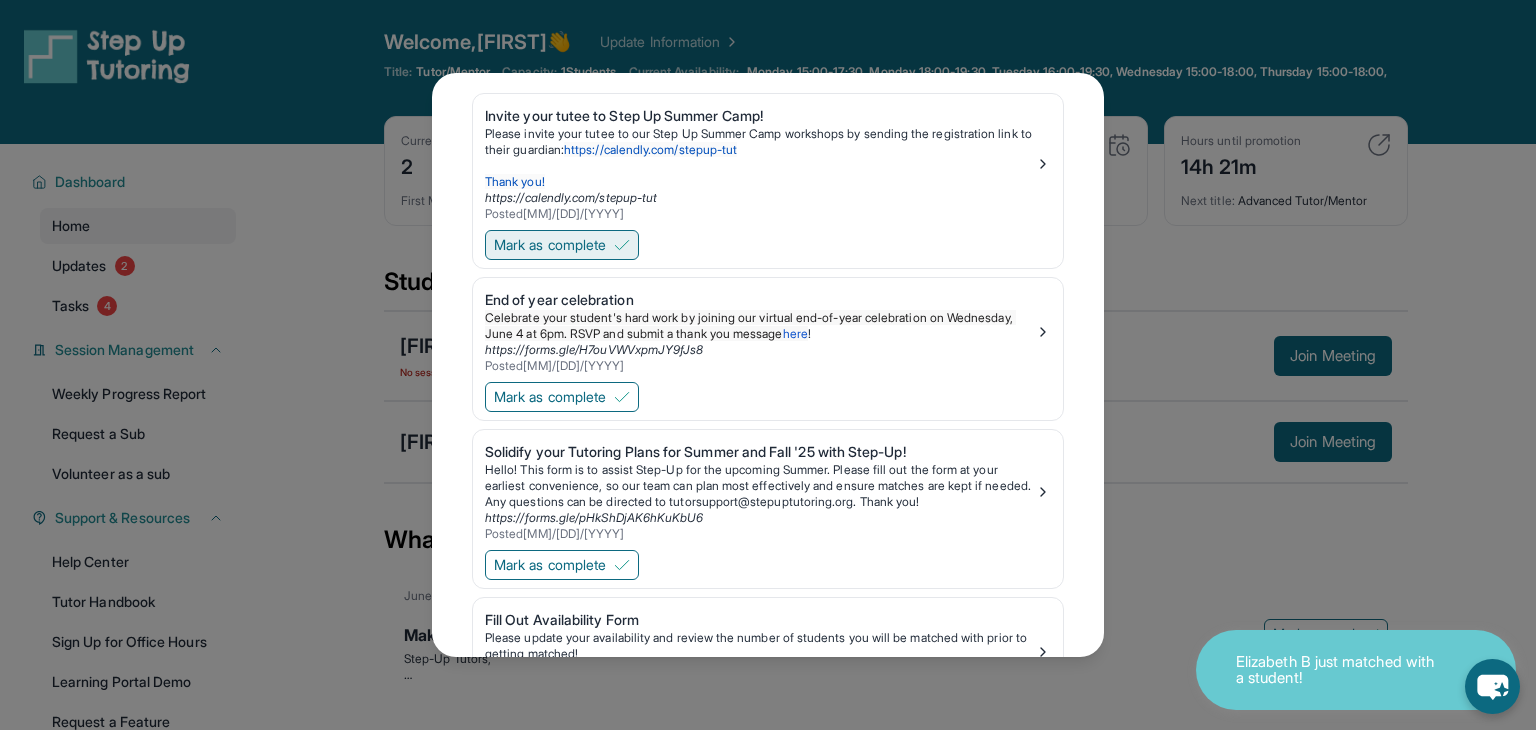 scroll, scrollTop: 84, scrollLeft: 0, axis: vertical 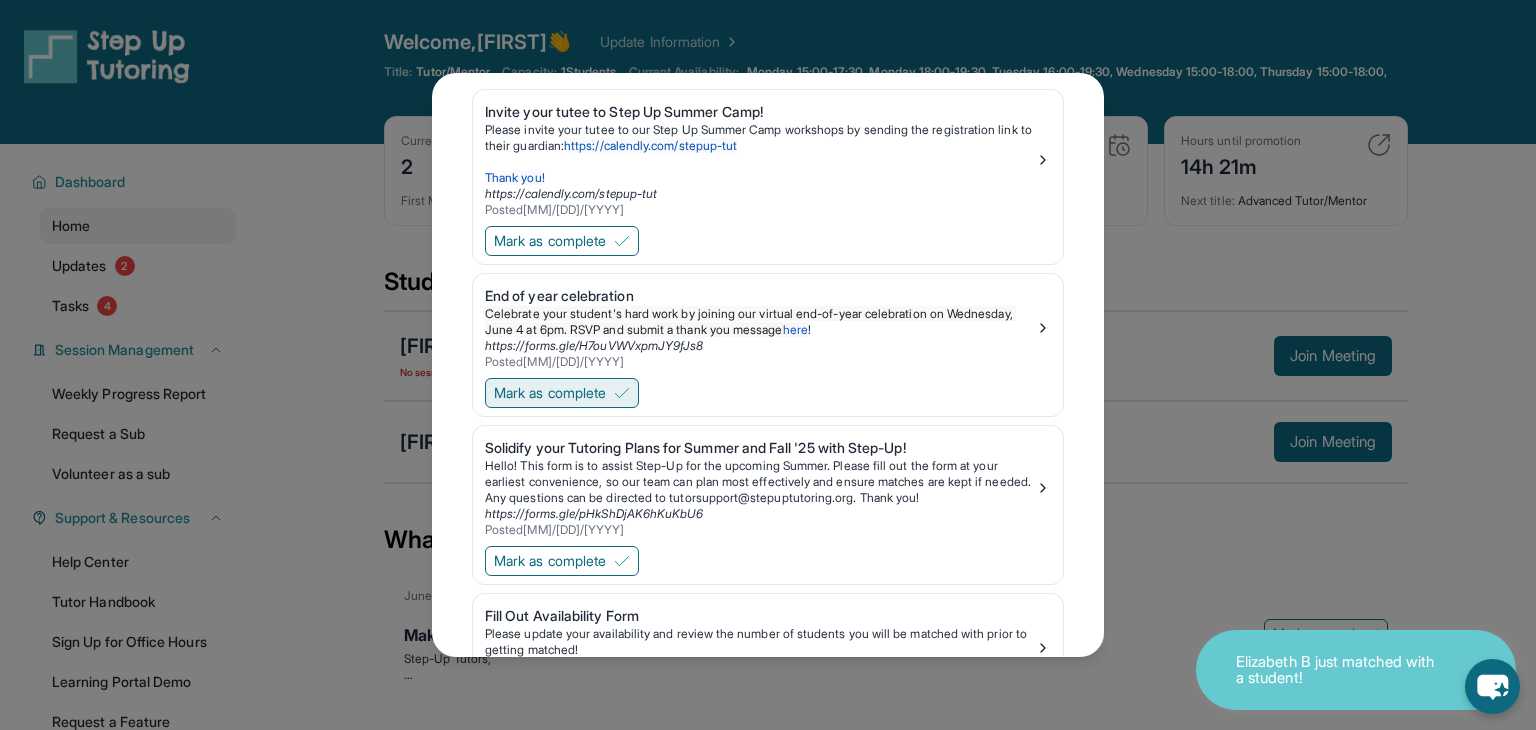 click on "Mark as complete" at bounding box center [550, 393] 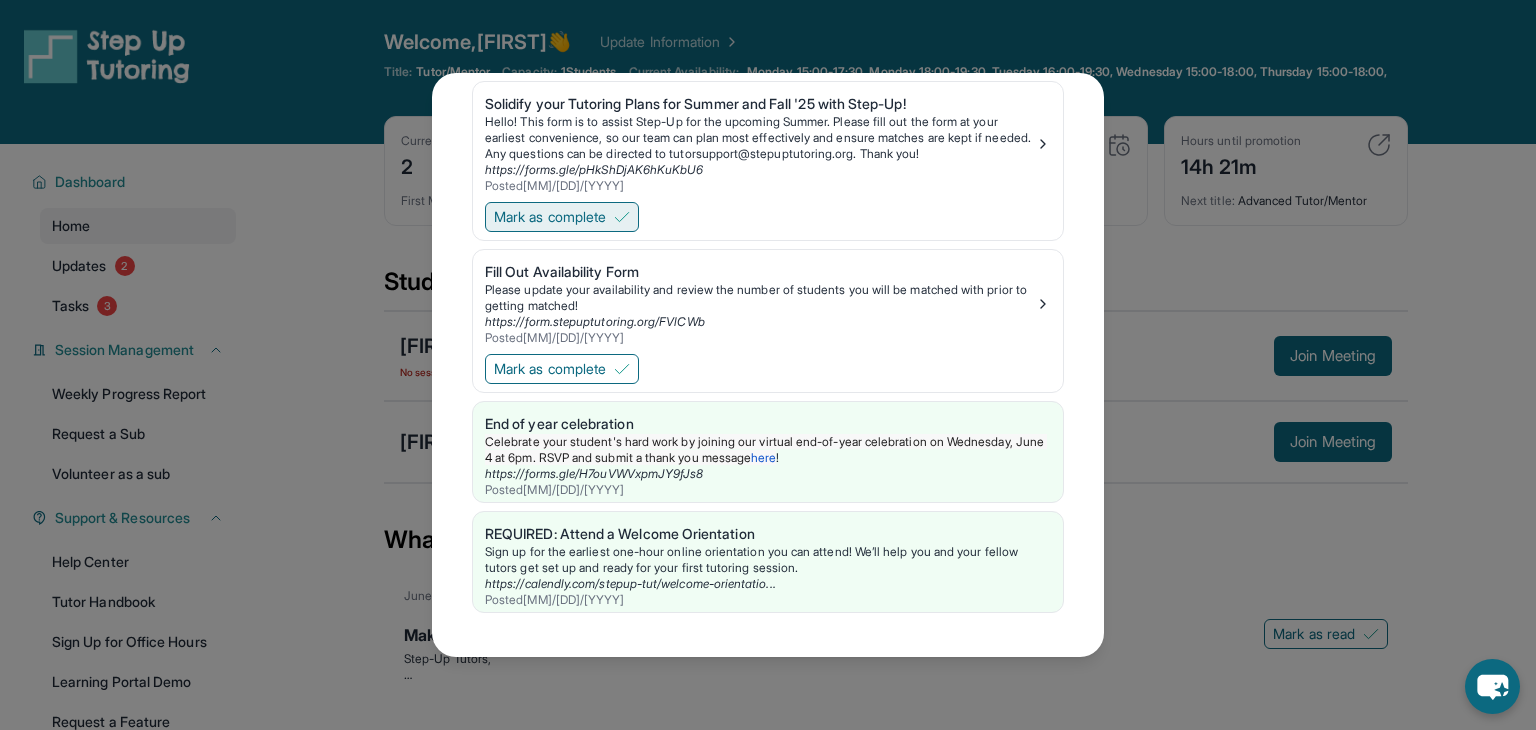 scroll, scrollTop: 0, scrollLeft: 0, axis: both 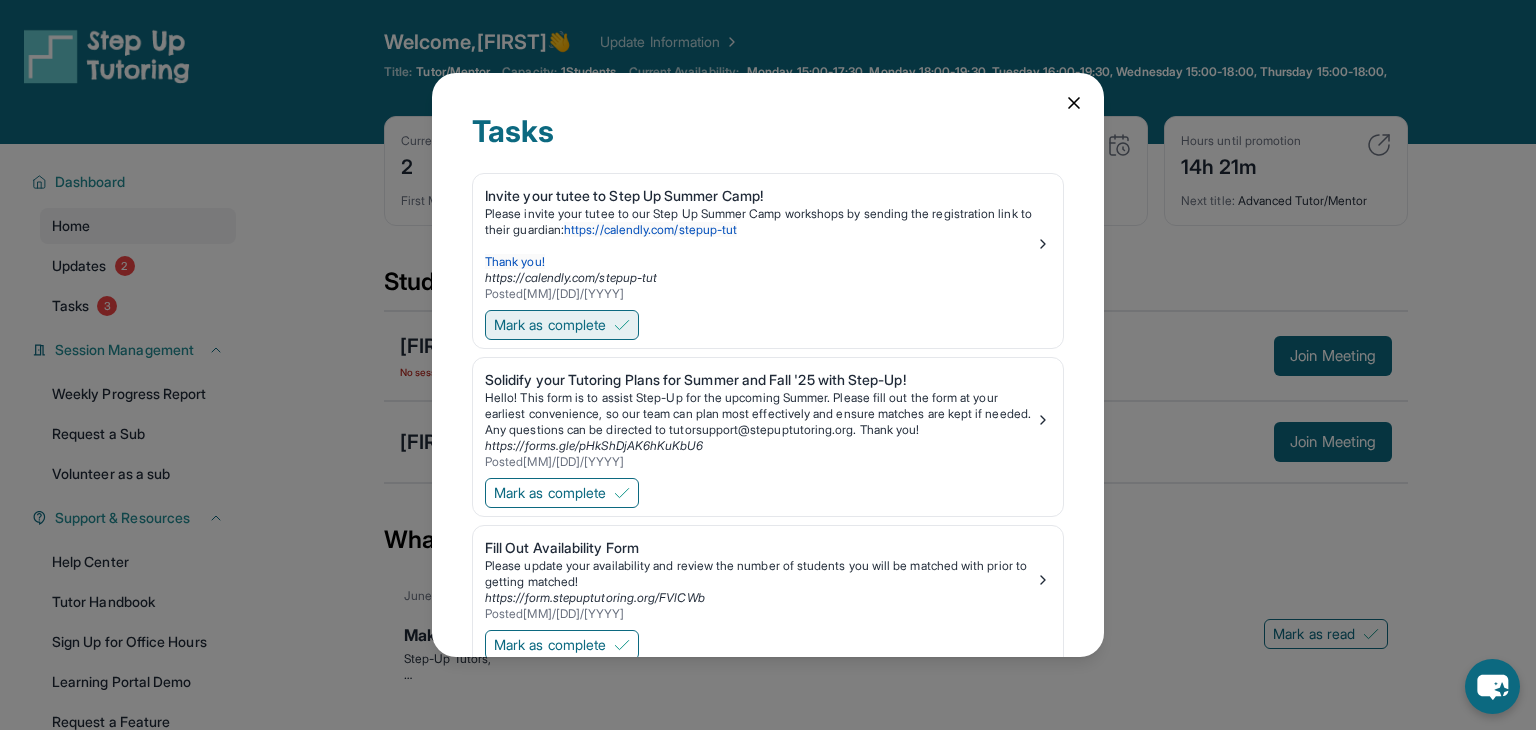 click on "Mark as complete" at bounding box center (550, 325) 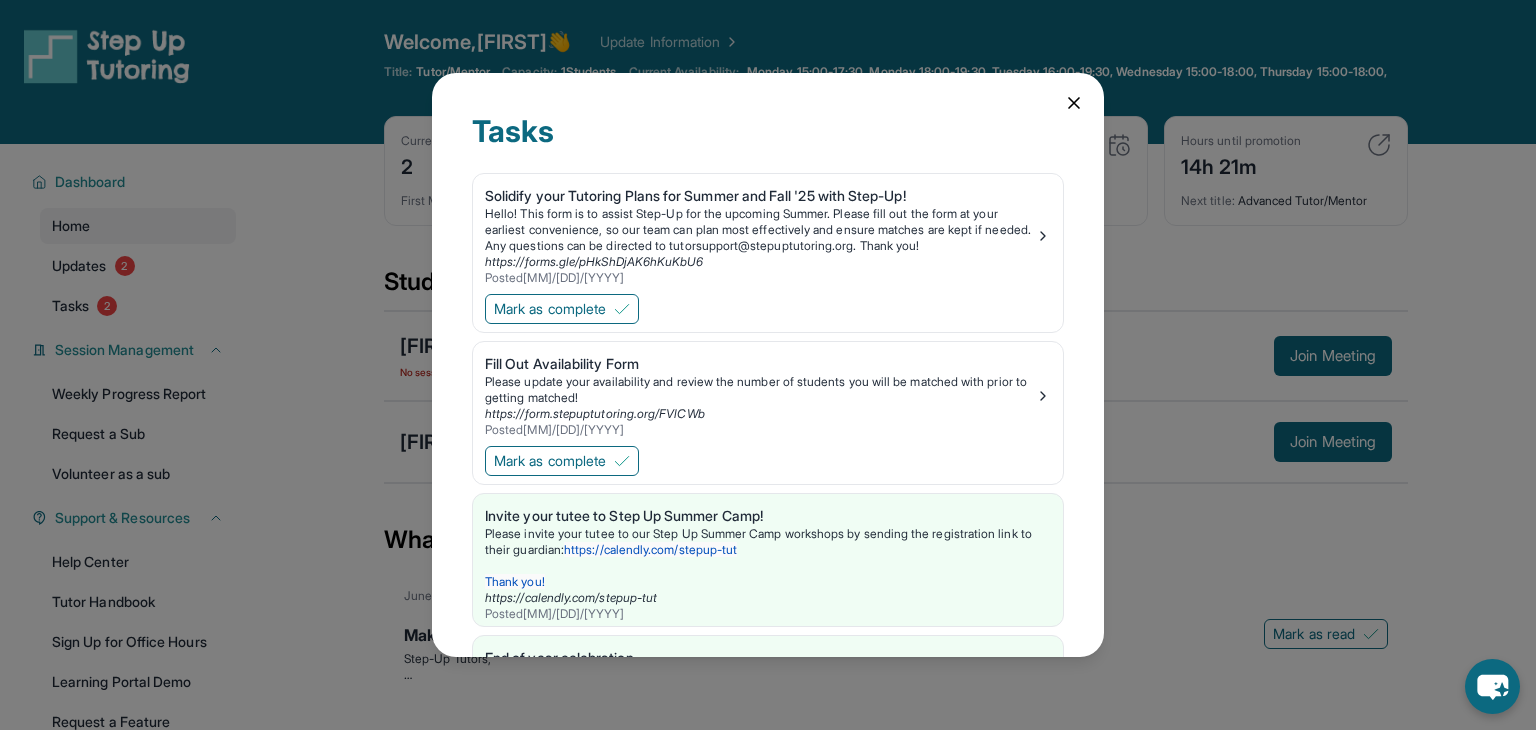 click 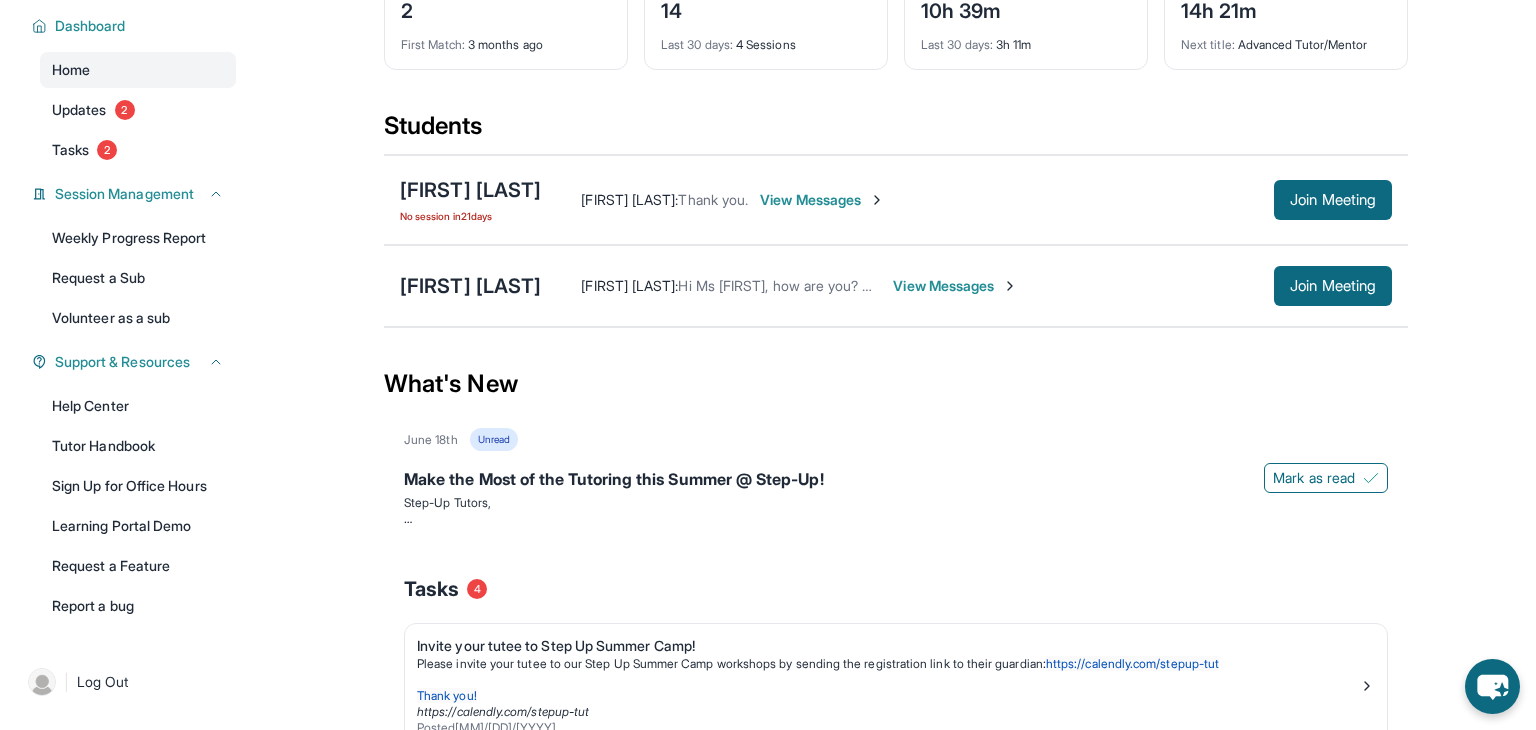 scroll, scrollTop: 0, scrollLeft: 0, axis: both 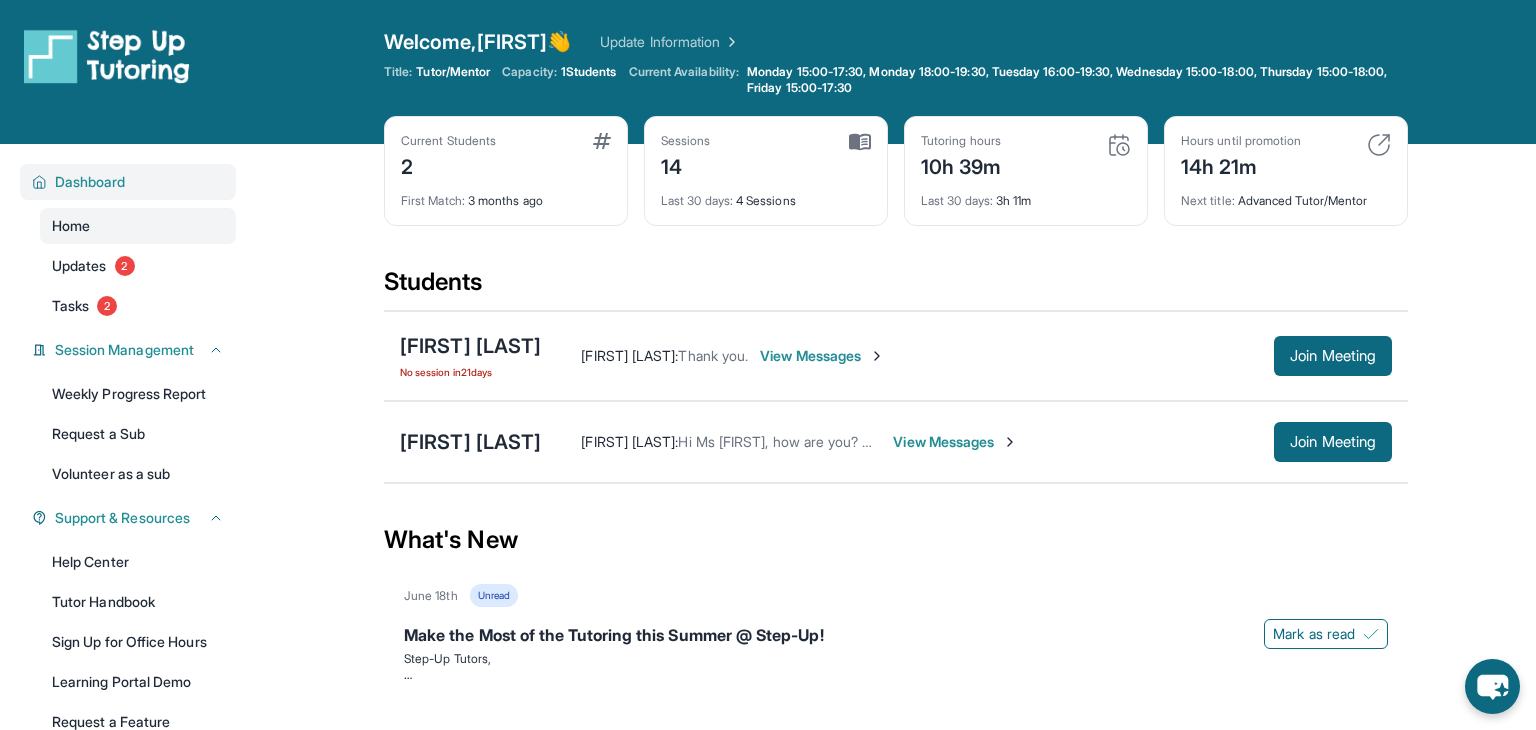 click on "Dashboard" at bounding box center [90, 182] 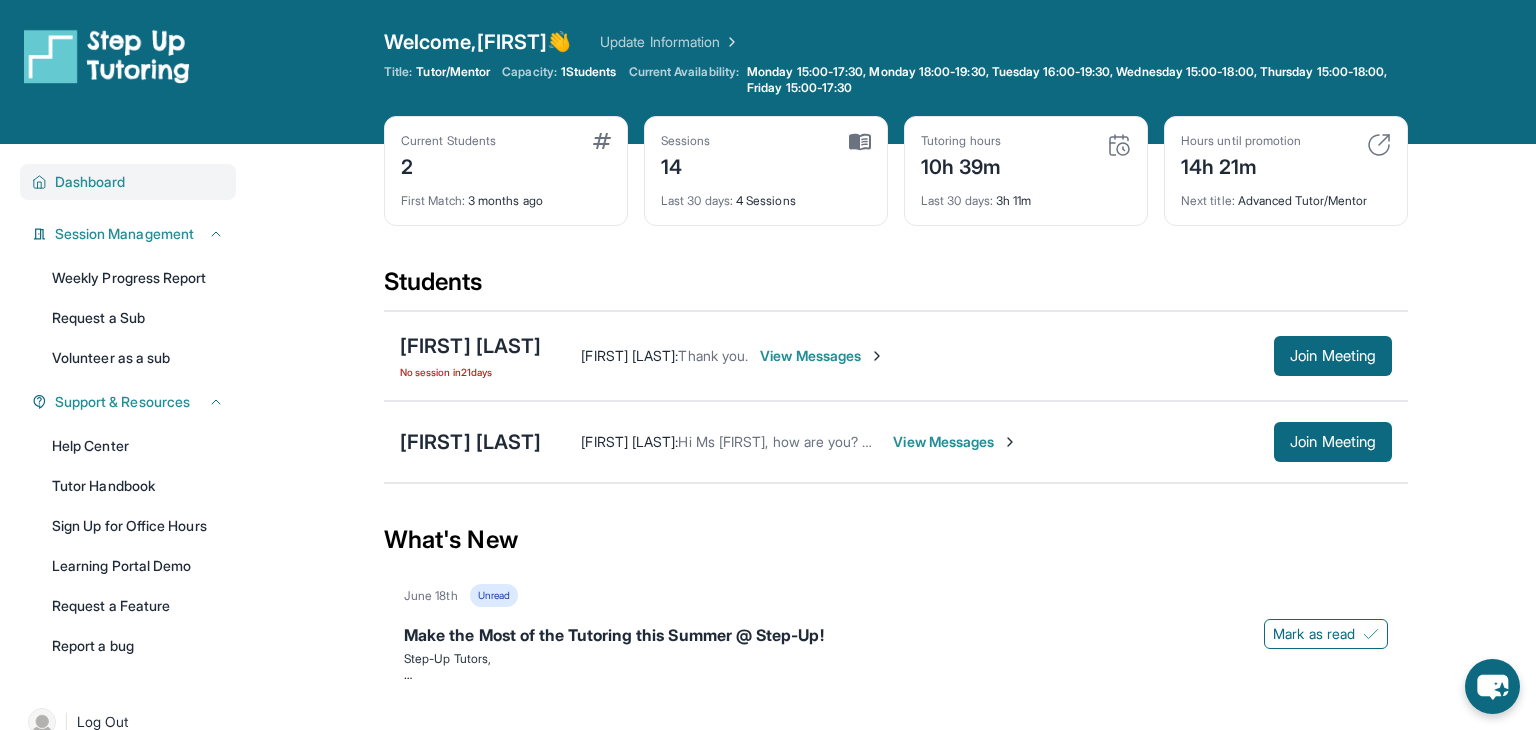 click on "Dashboard" at bounding box center (128, 182) 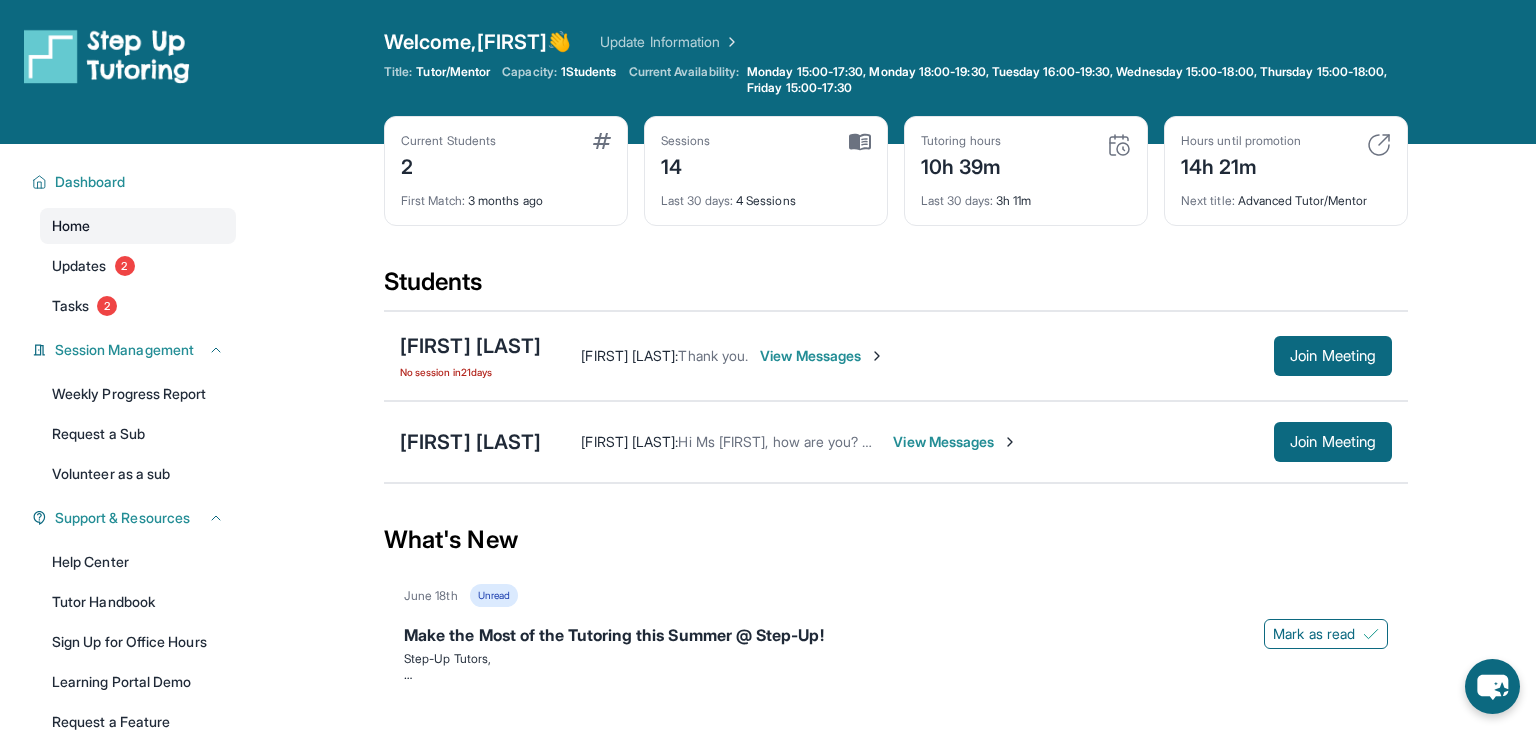 click on "Home" at bounding box center [71, 226] 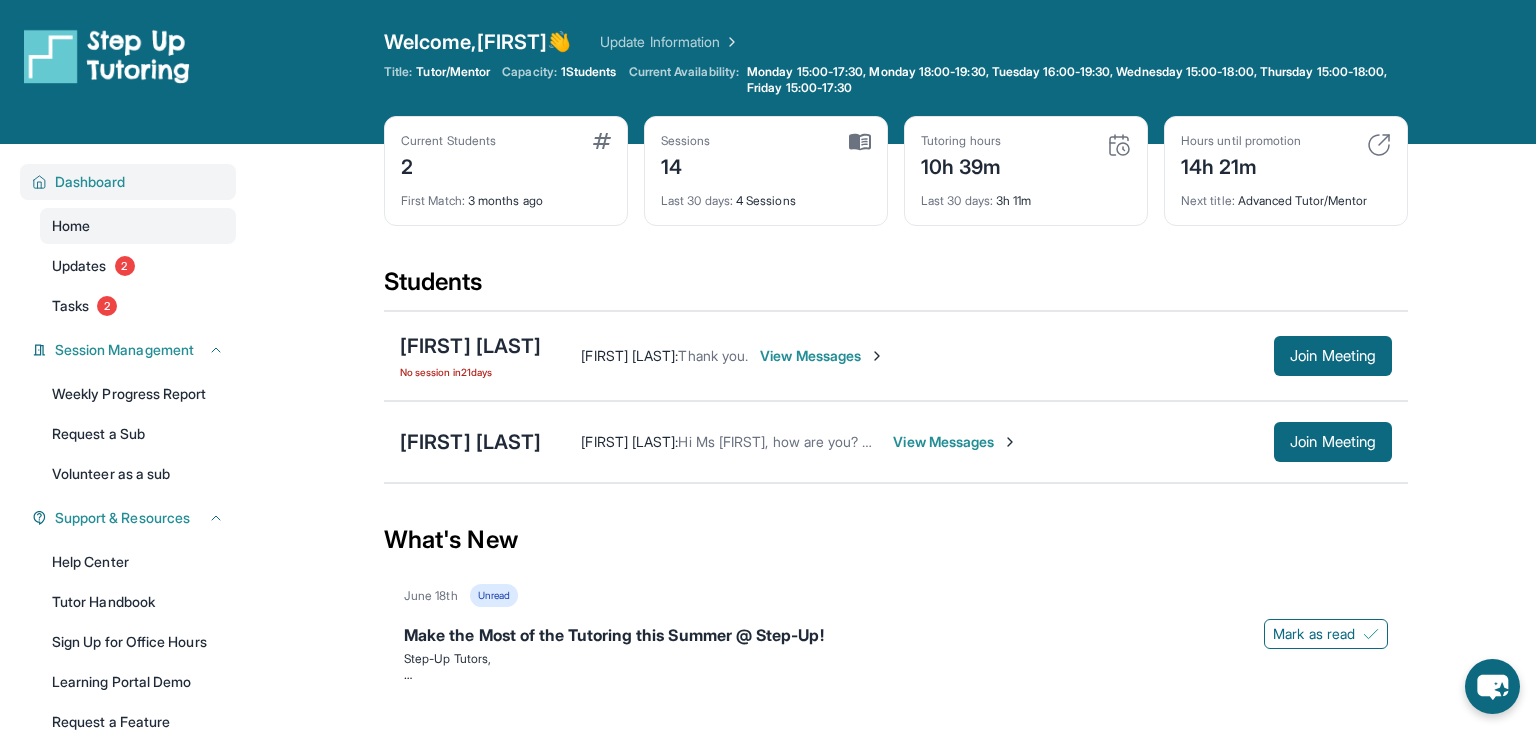 click on "Dashboard" at bounding box center (128, 182) 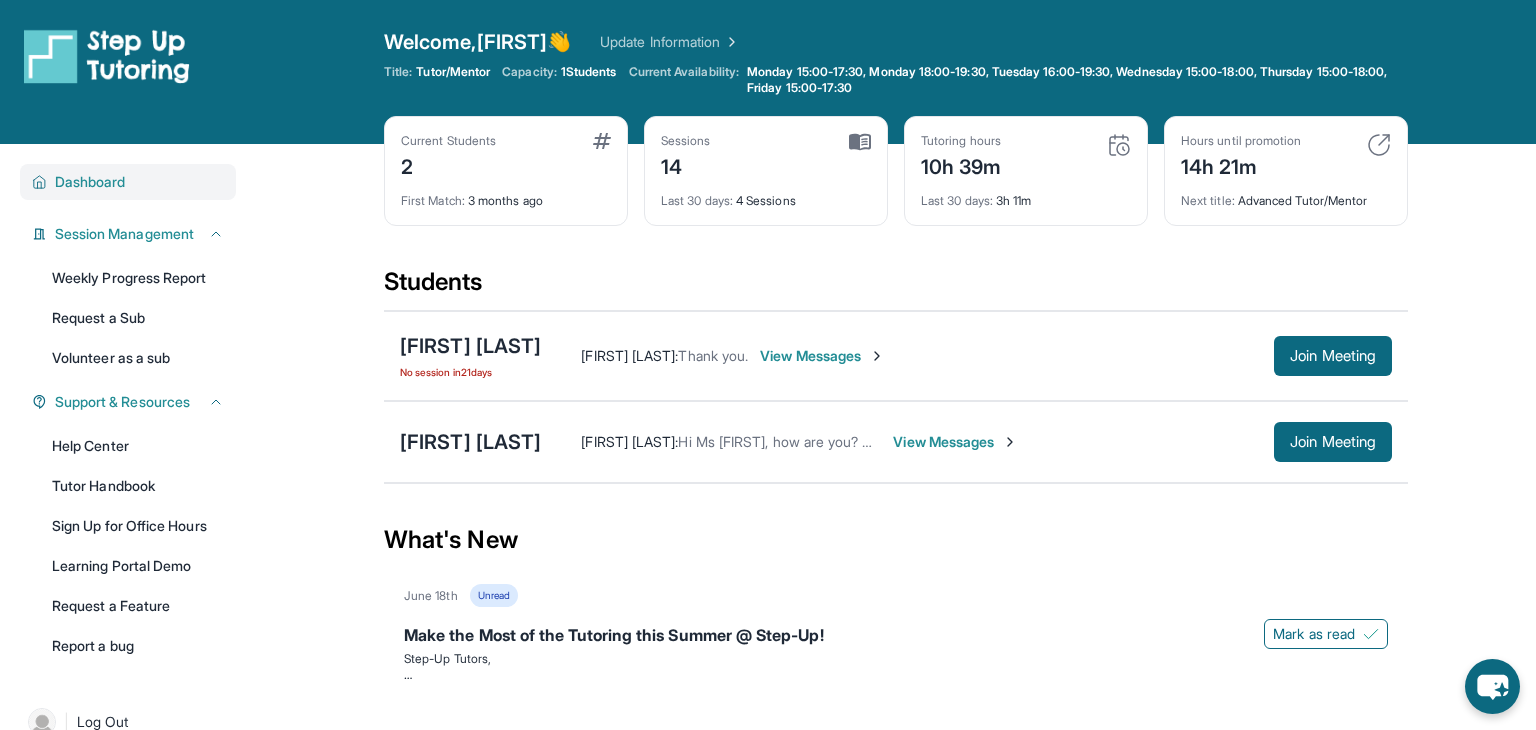 click on "Dashboard" at bounding box center (128, 182) 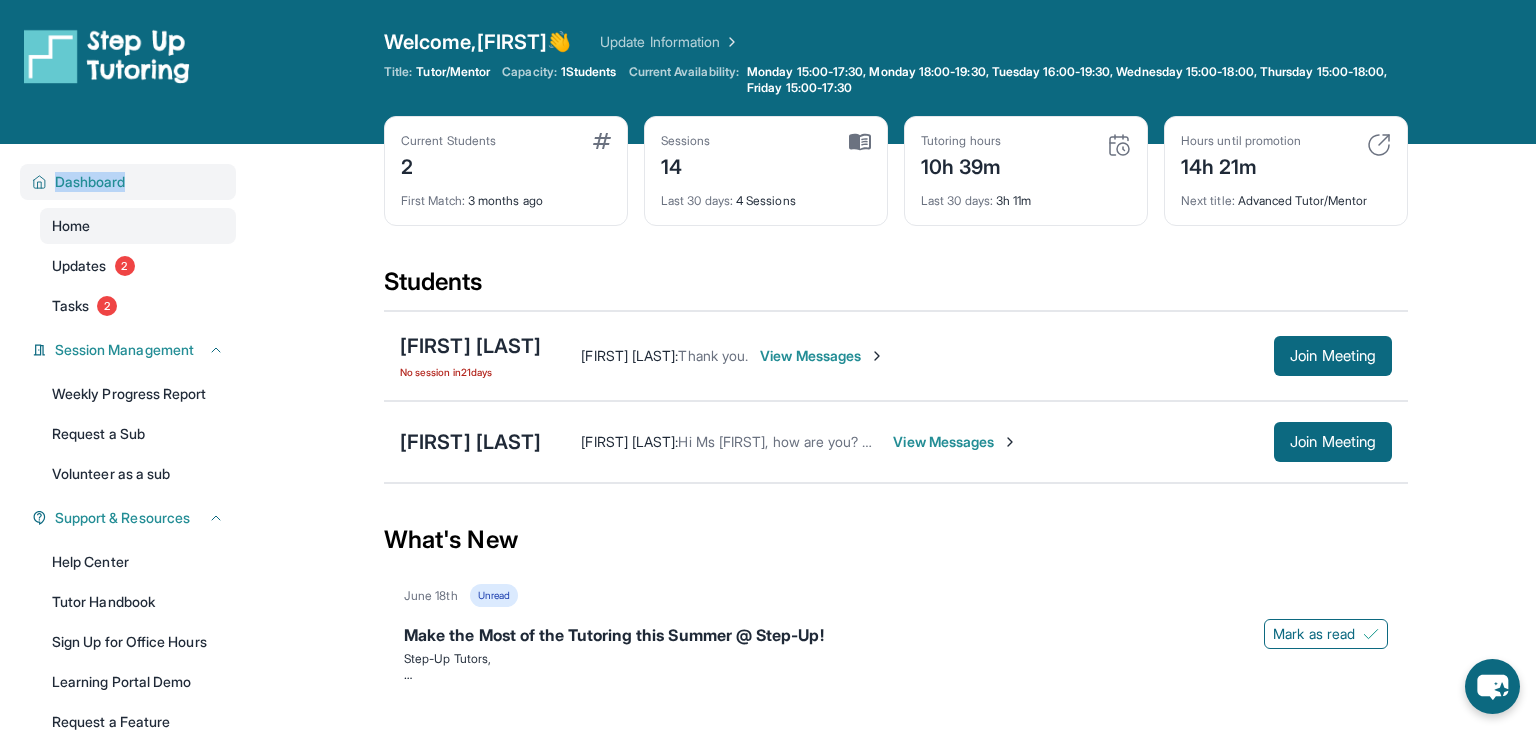 click 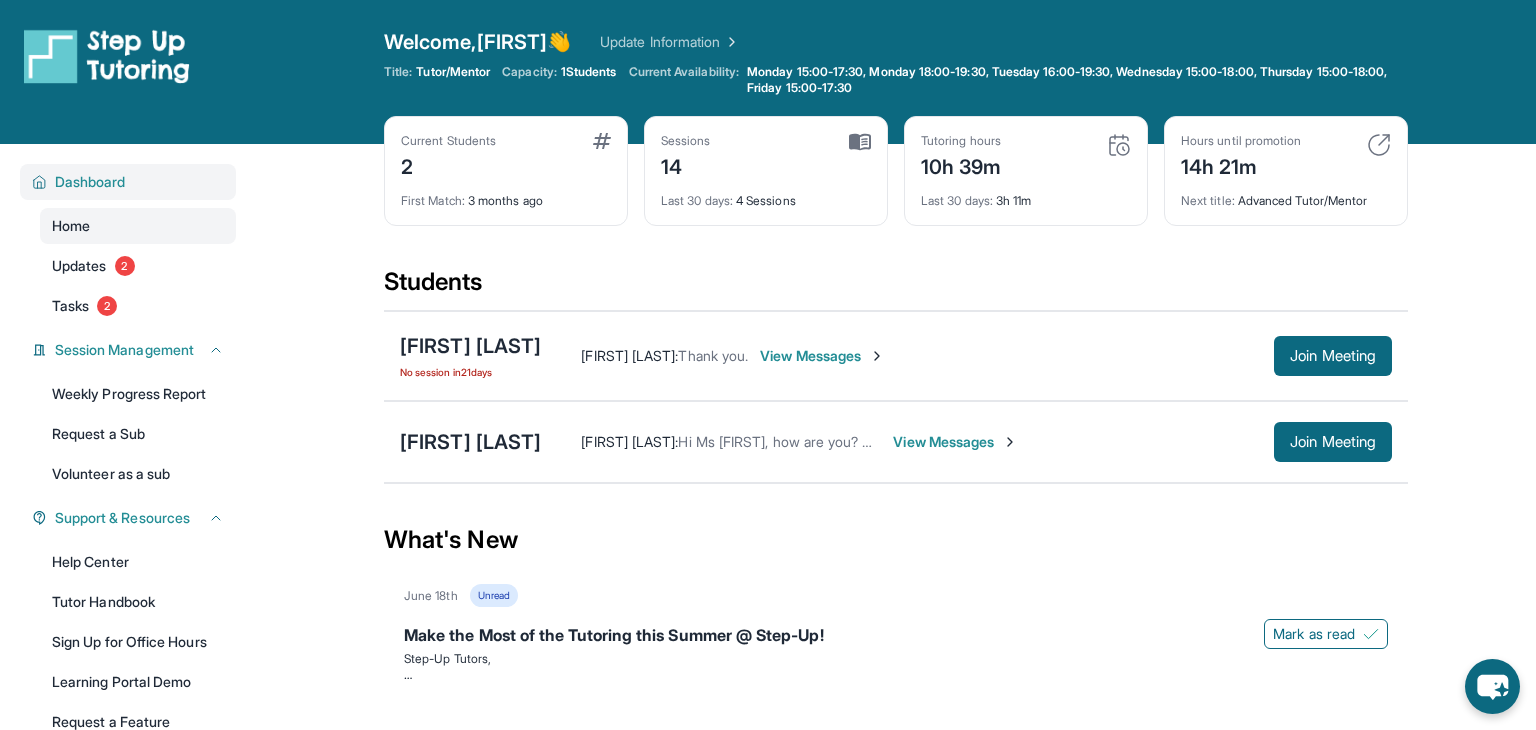 click 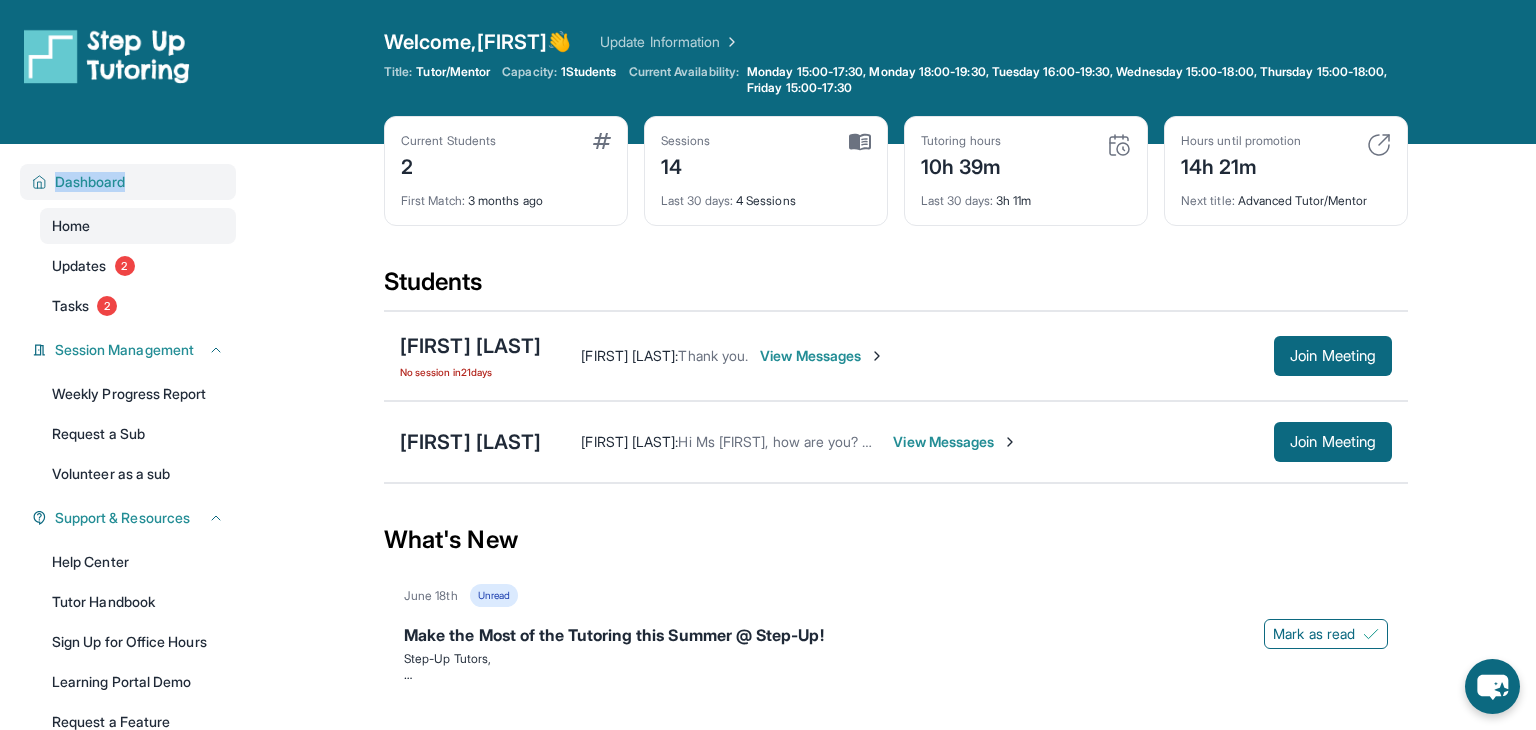 click 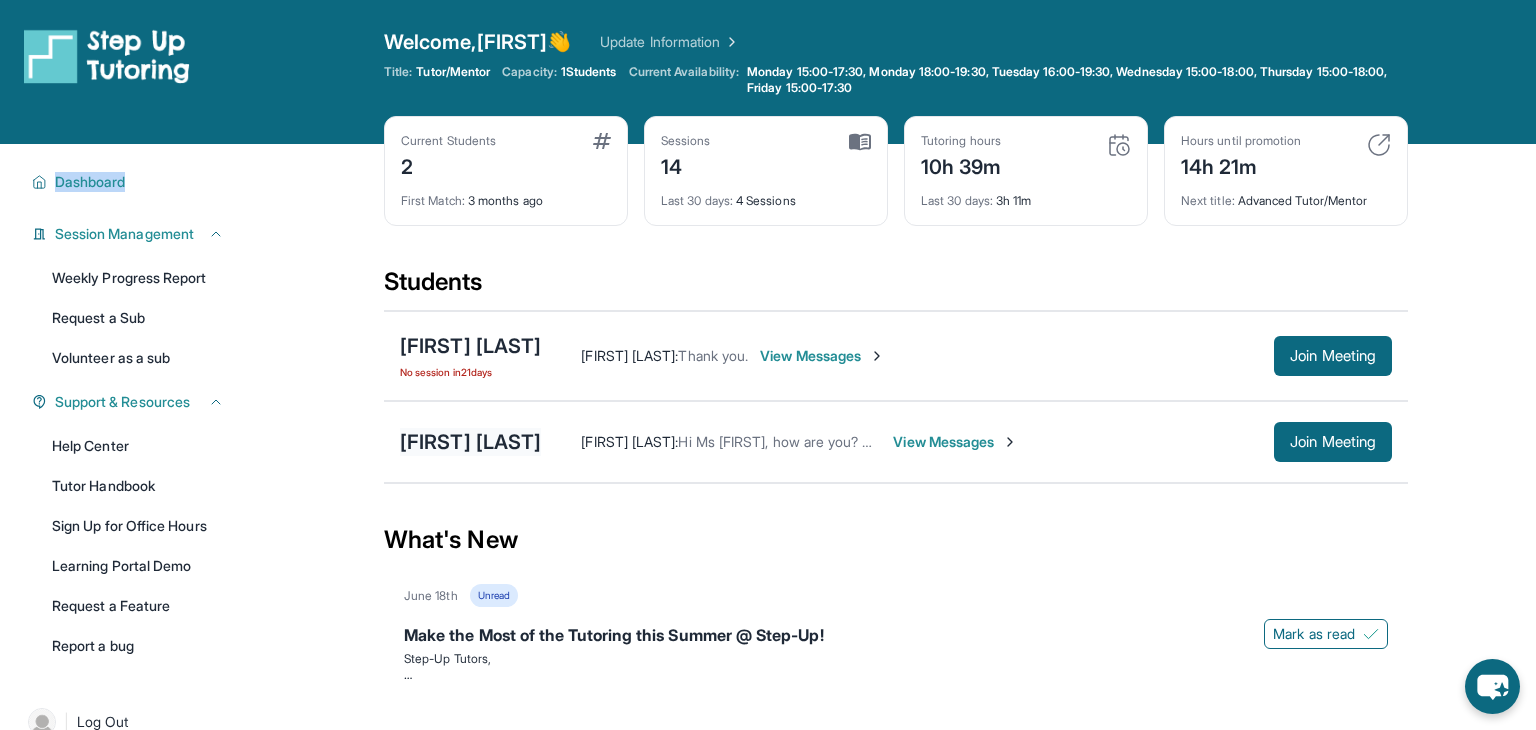 click on "[FIRST] [LAST]" at bounding box center (470, 442) 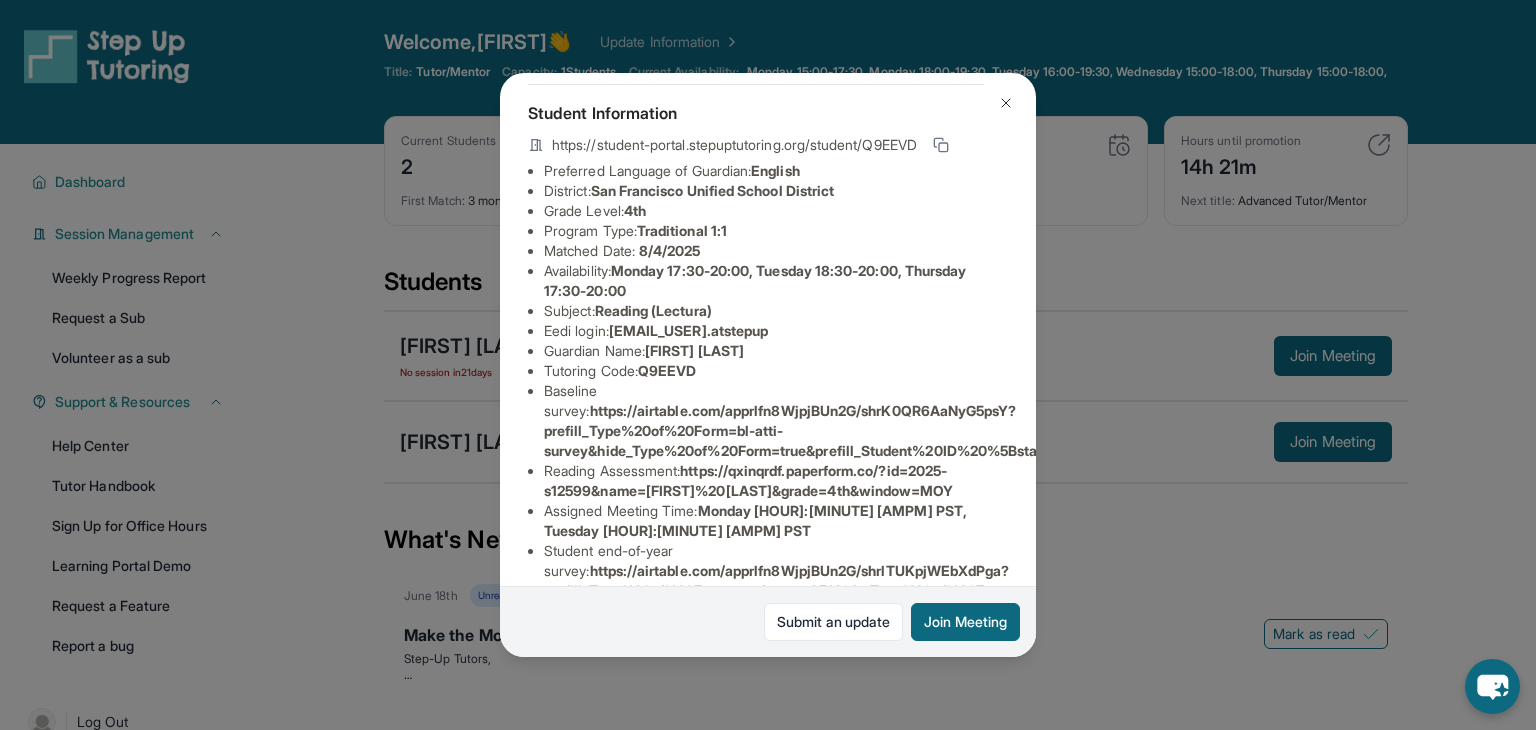 scroll, scrollTop: 97, scrollLeft: 8, axis: both 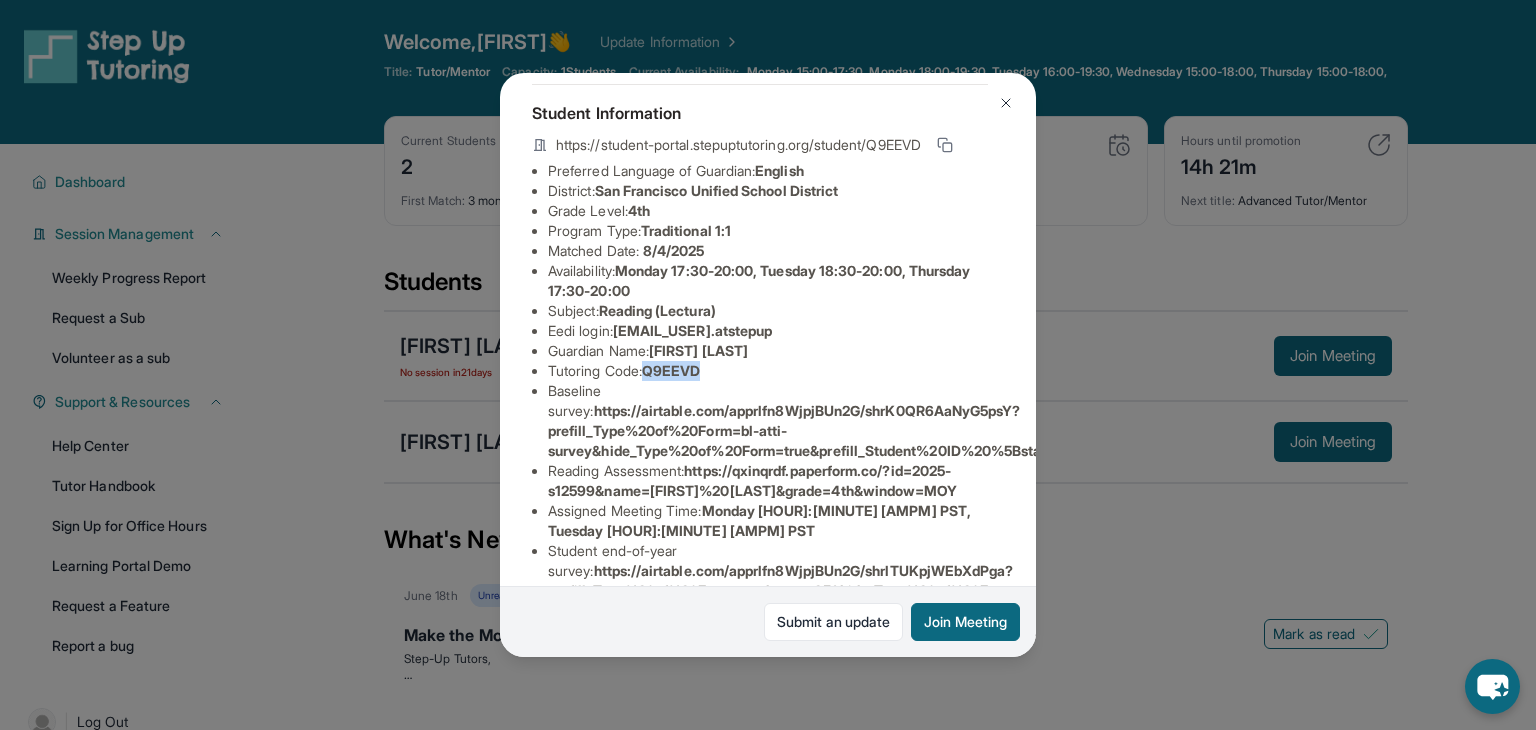 drag, startPoint x: 656, startPoint y: 371, endPoint x: 717, endPoint y: 370, distance: 61.008198 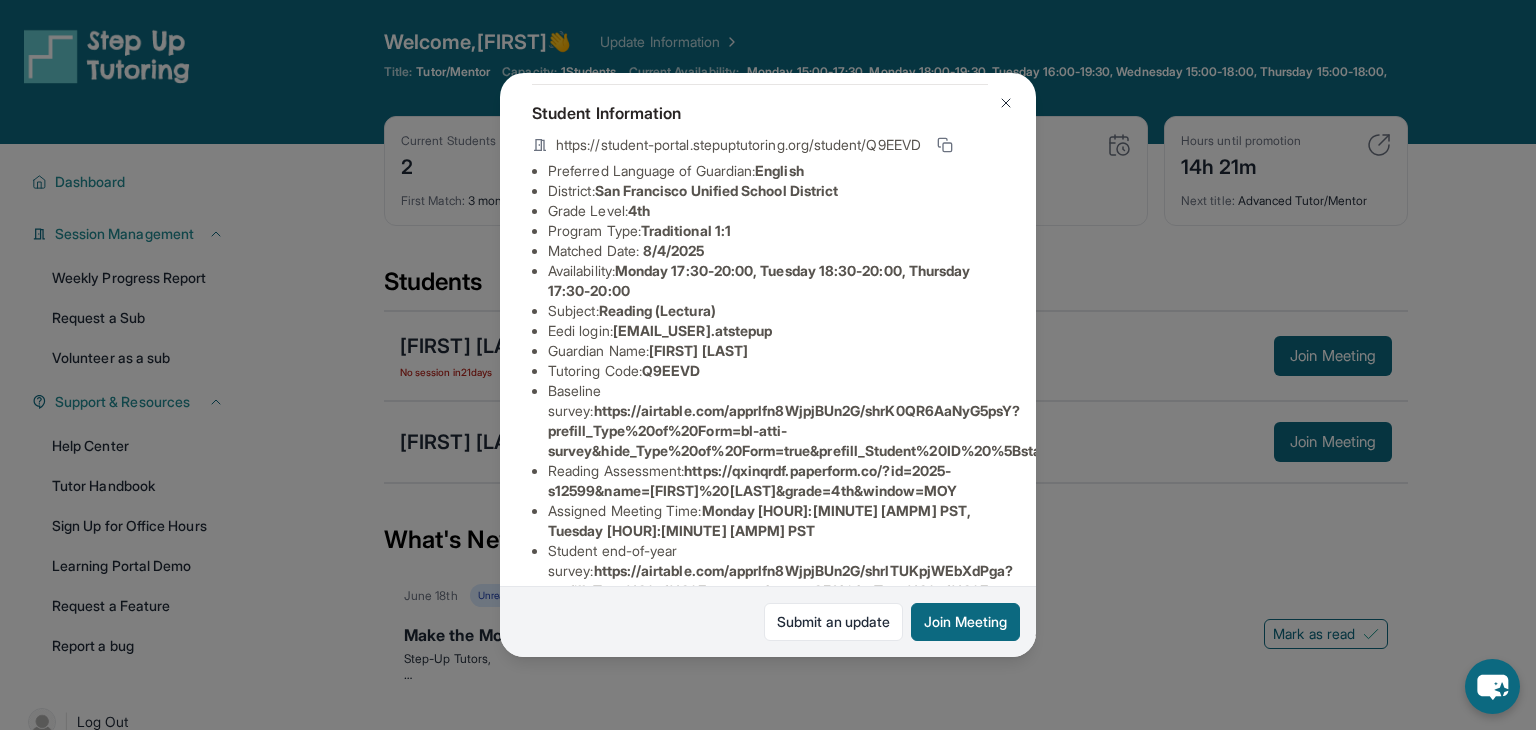 click on "Tutoring Code :  Q9EEVD" at bounding box center (768, 371) 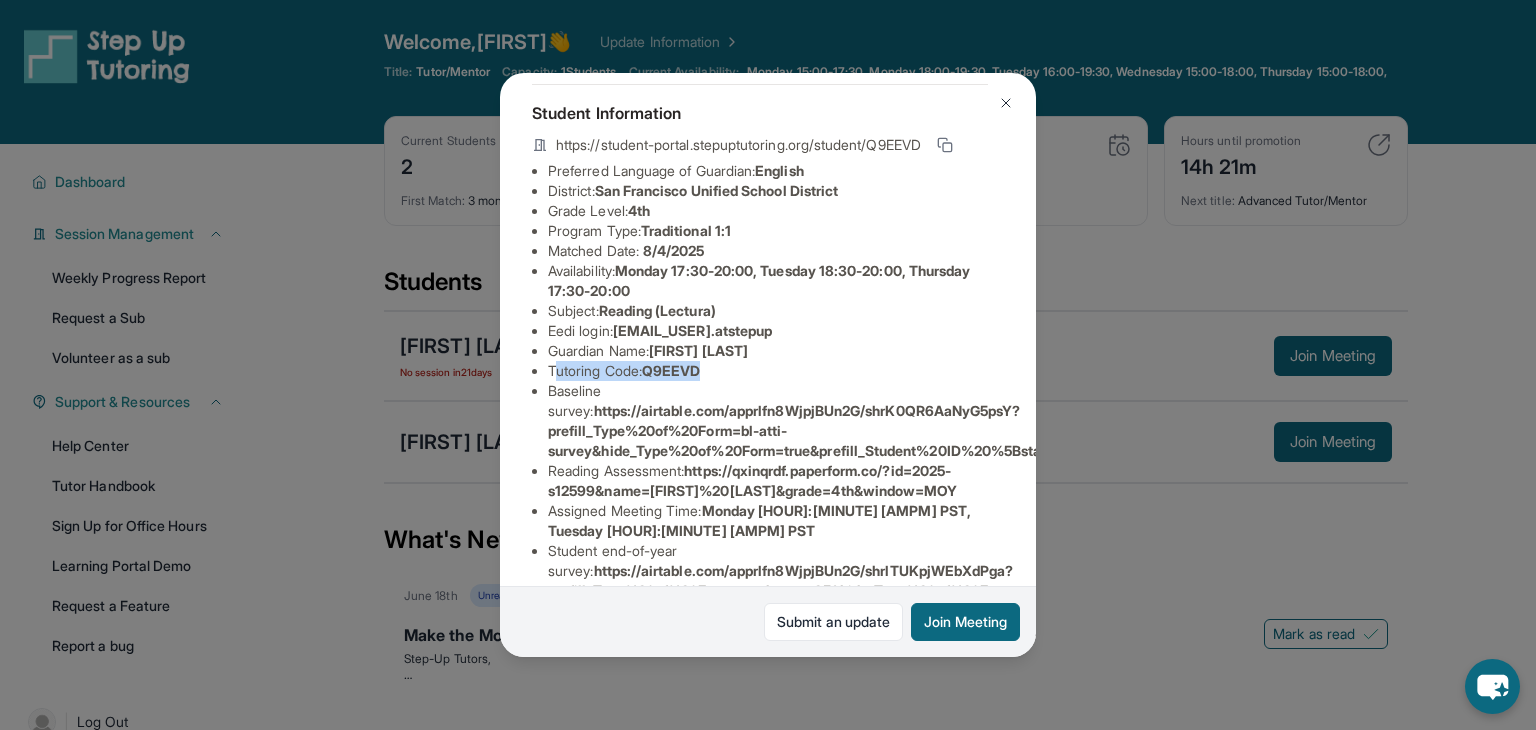 drag, startPoint x: 553, startPoint y: 371, endPoint x: 718, endPoint y: 367, distance: 165.04848 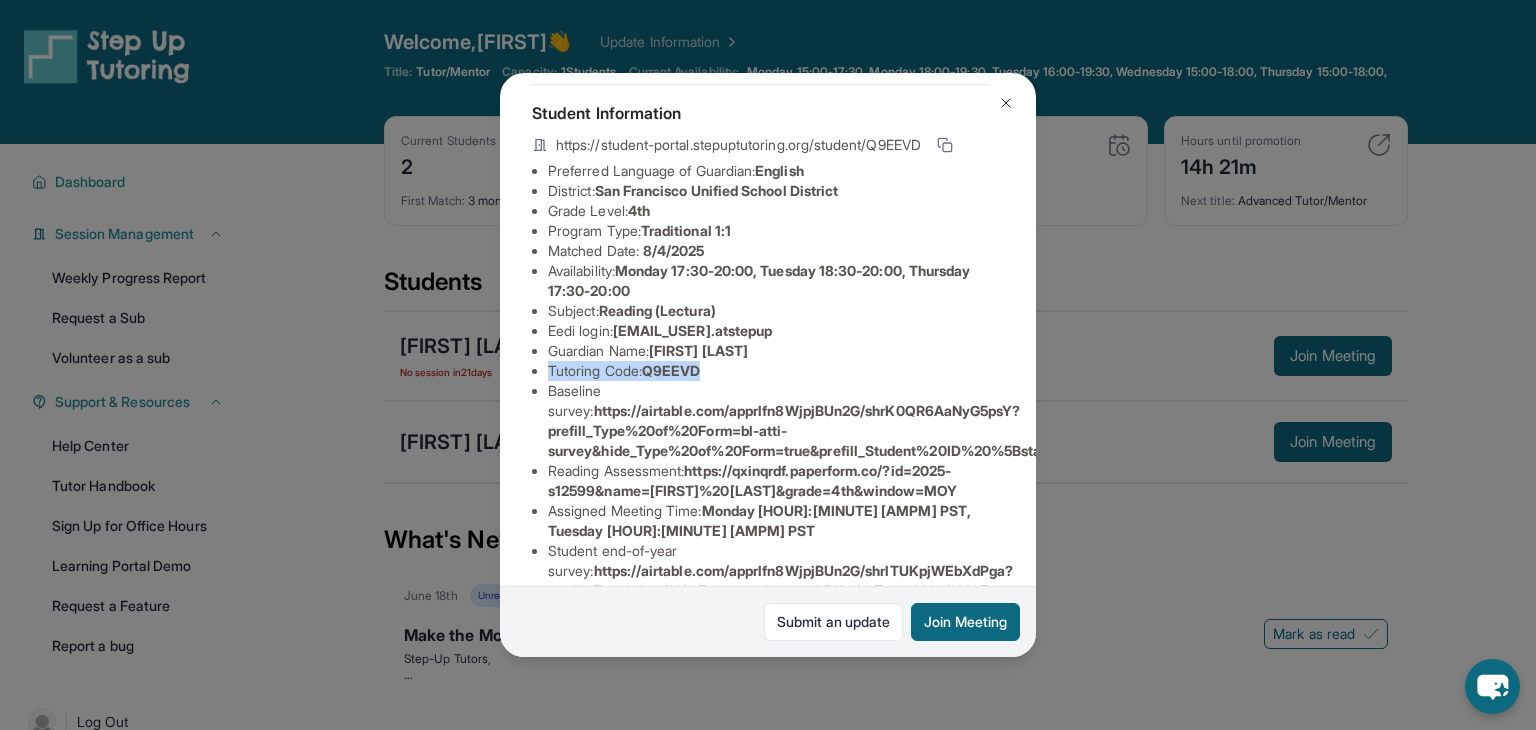 drag, startPoint x: 549, startPoint y: 366, endPoint x: 720, endPoint y: 366, distance: 171 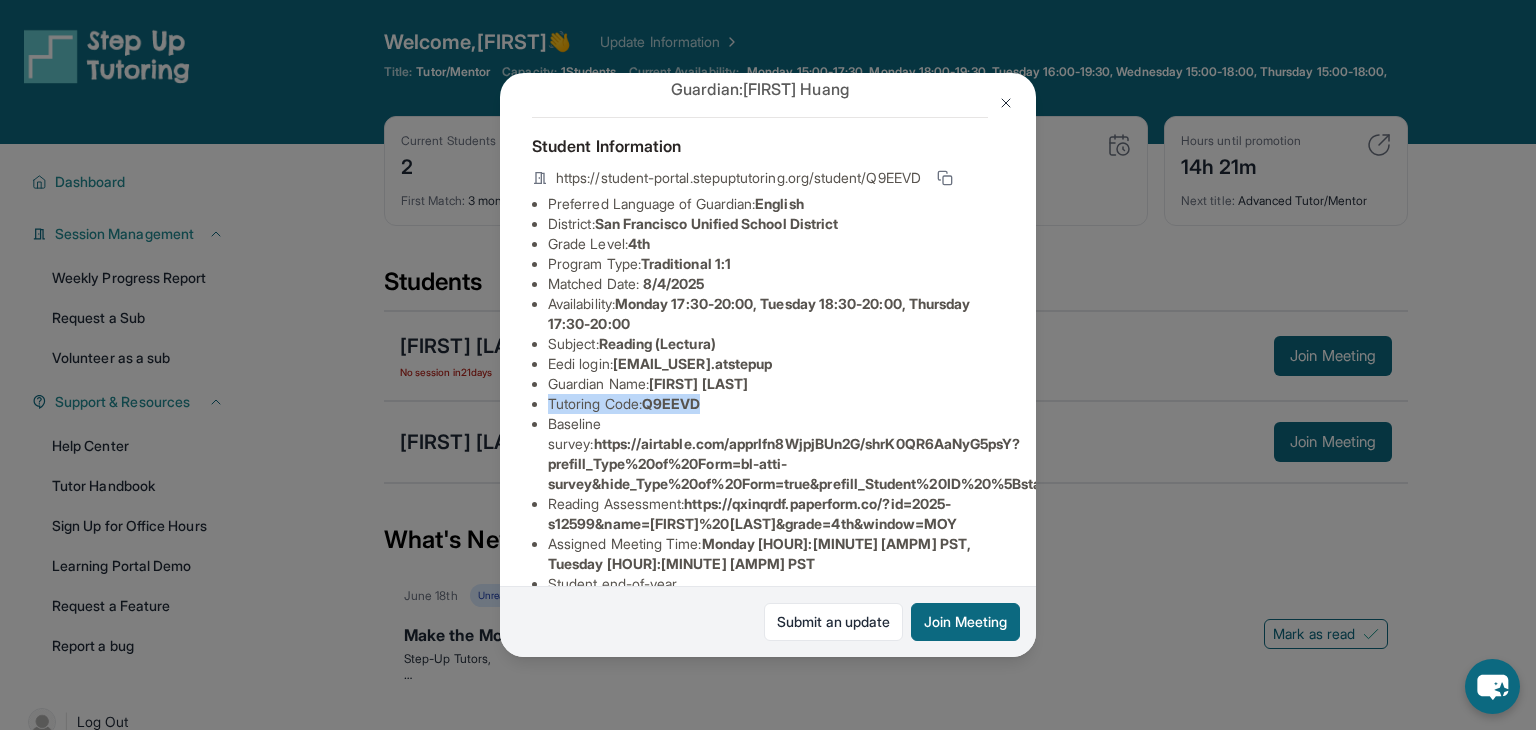scroll, scrollTop: 63, scrollLeft: 8, axis: both 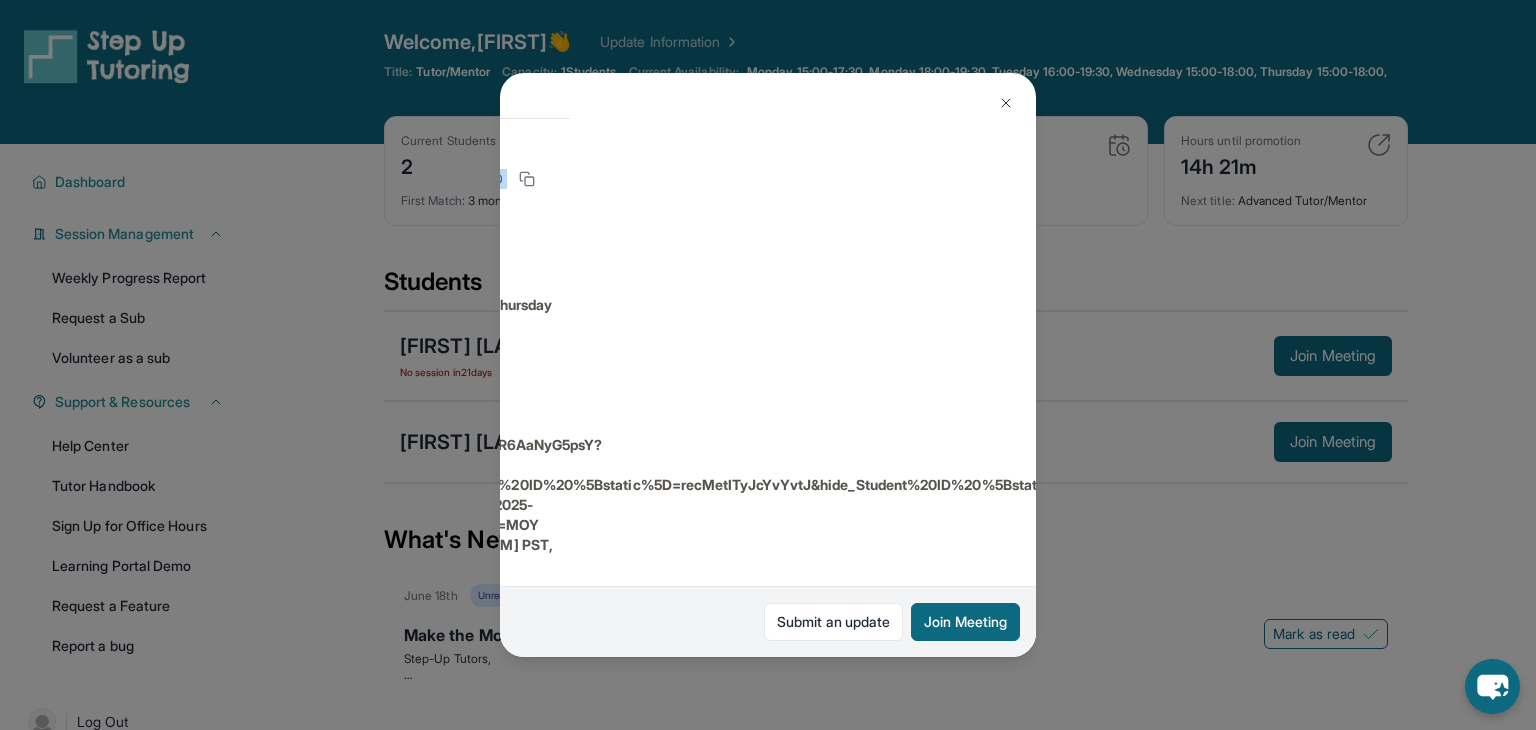 drag, startPoint x: 552, startPoint y: 176, endPoint x: 758, endPoint y: 159, distance: 206.70027 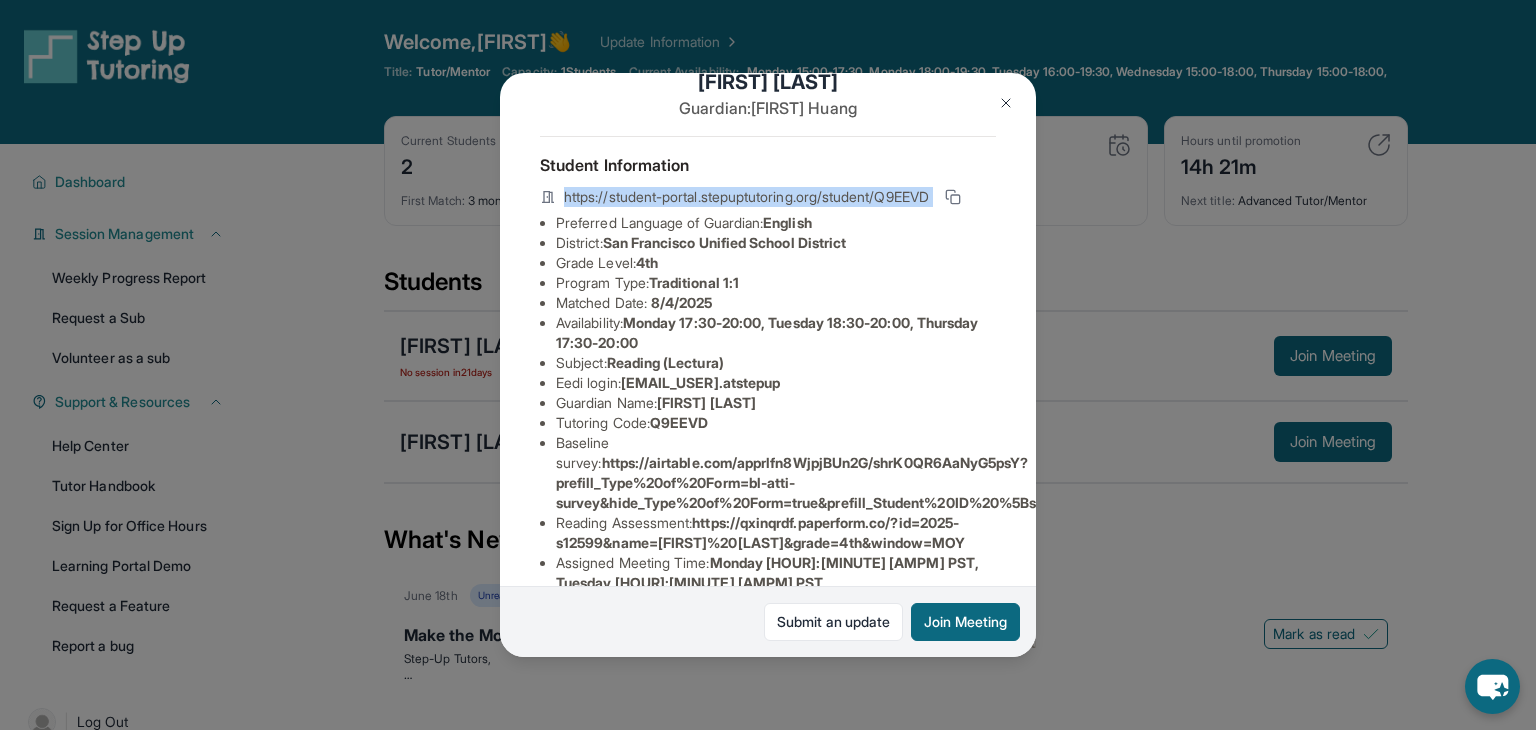 scroll, scrollTop: 41, scrollLeft: 0, axis: vertical 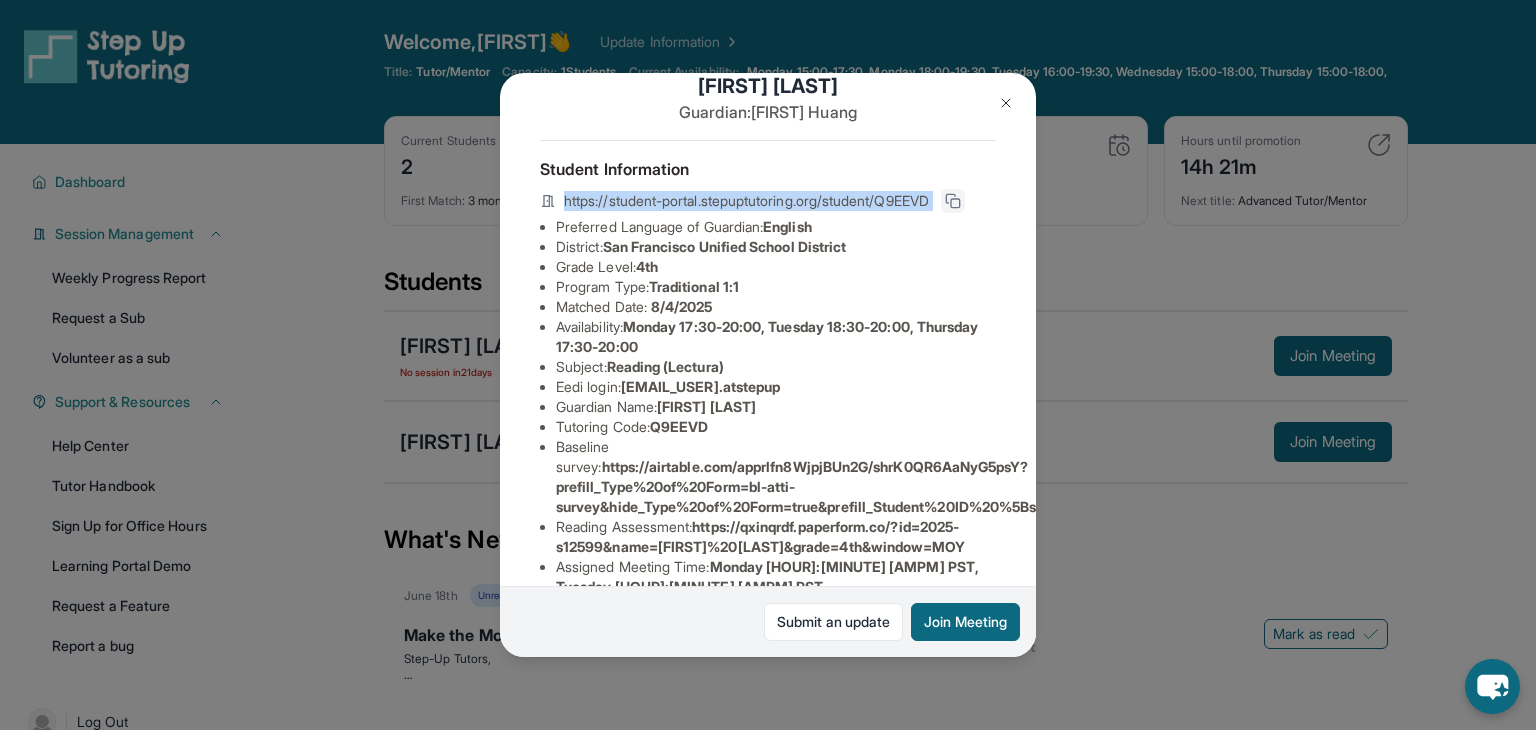 click 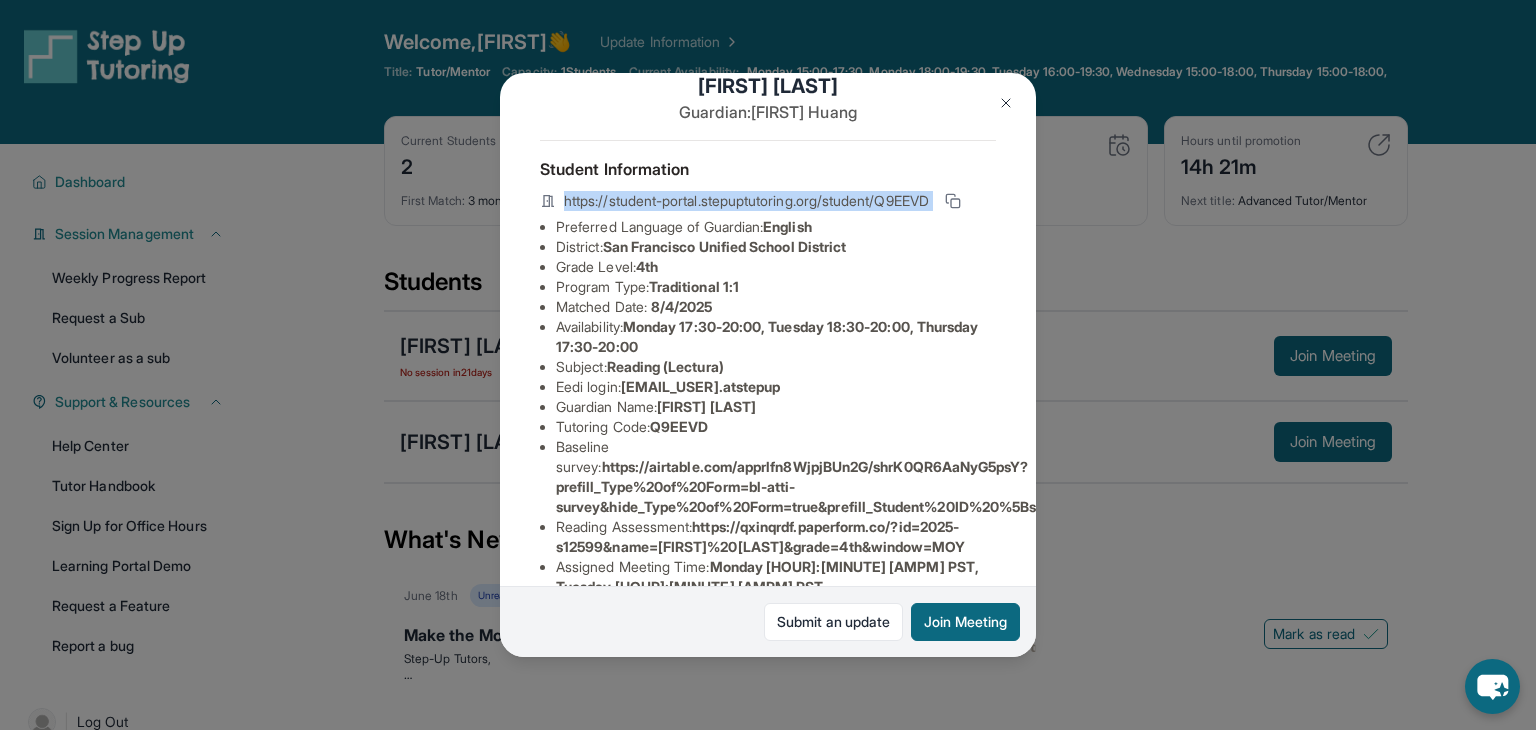 click on "Subject :  Reading (Lectura)" at bounding box center [776, 367] 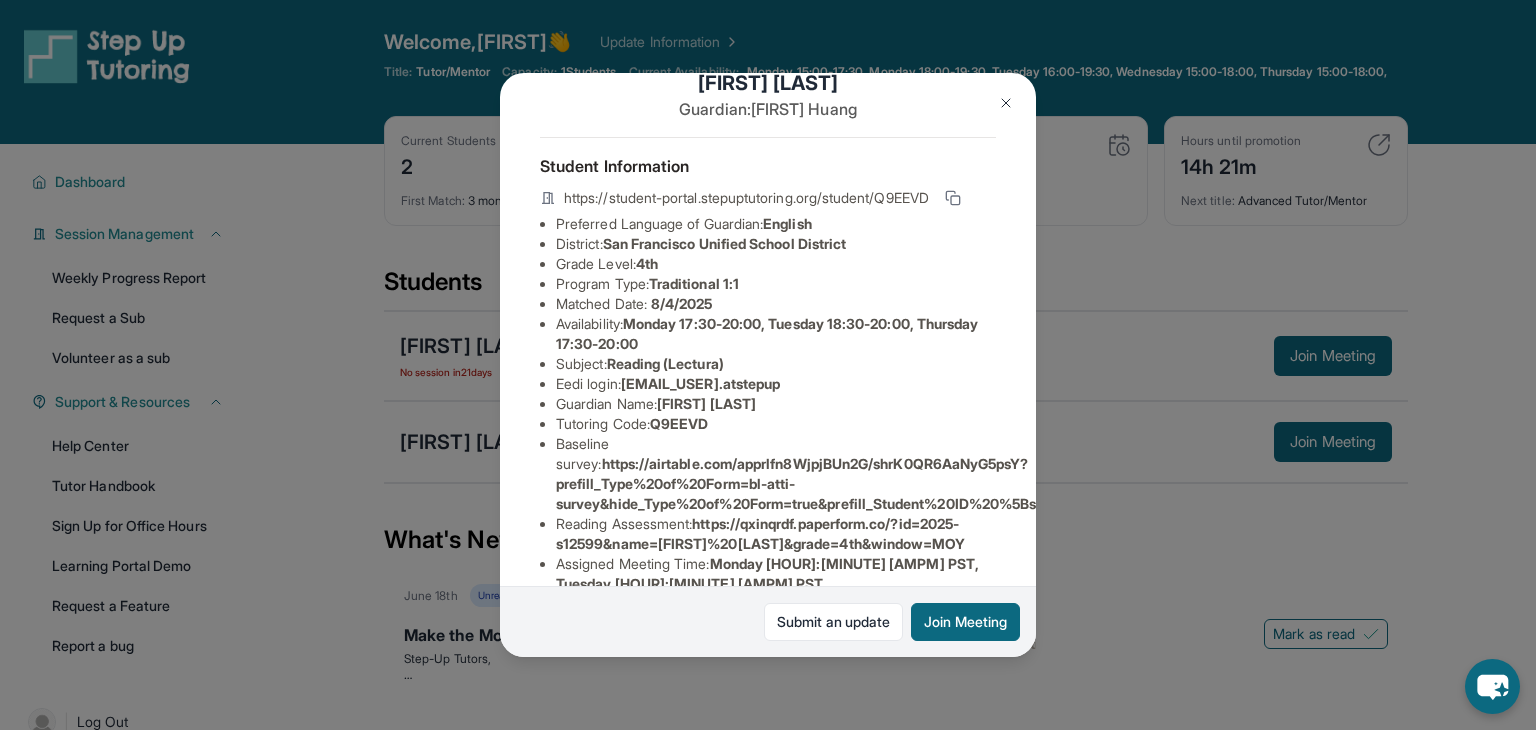 scroll, scrollTop: 0, scrollLeft: 0, axis: both 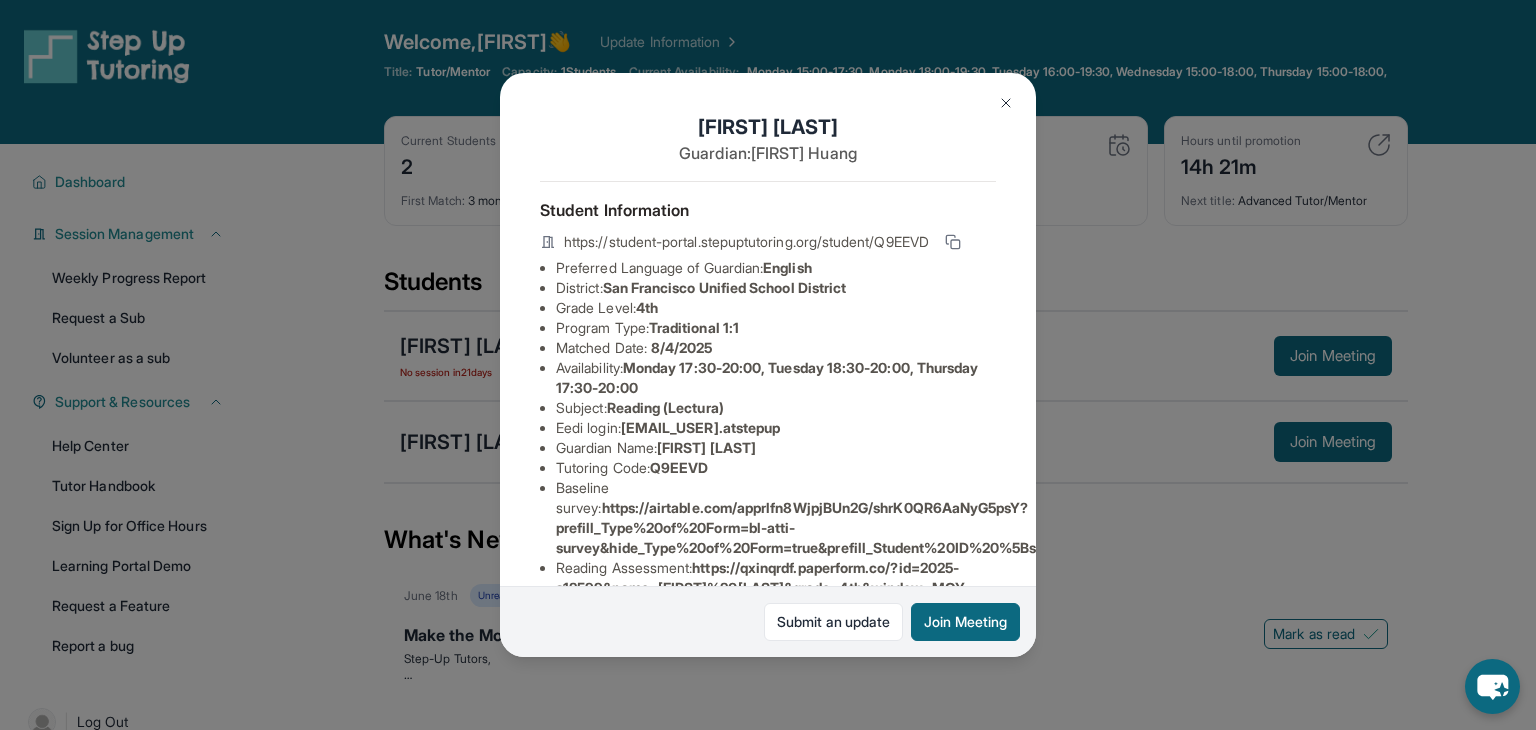 click at bounding box center [1006, 103] 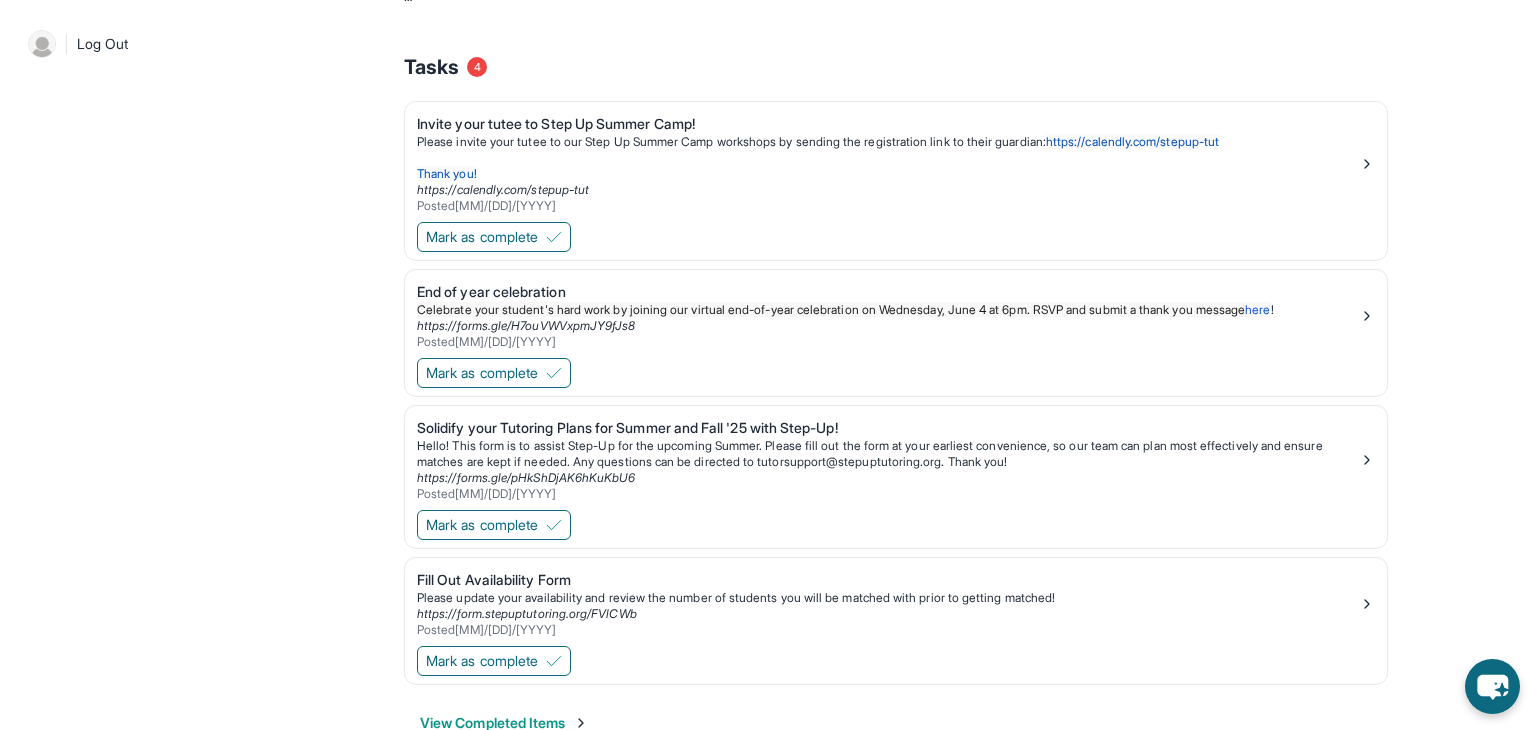 scroll, scrollTop: 0, scrollLeft: 0, axis: both 